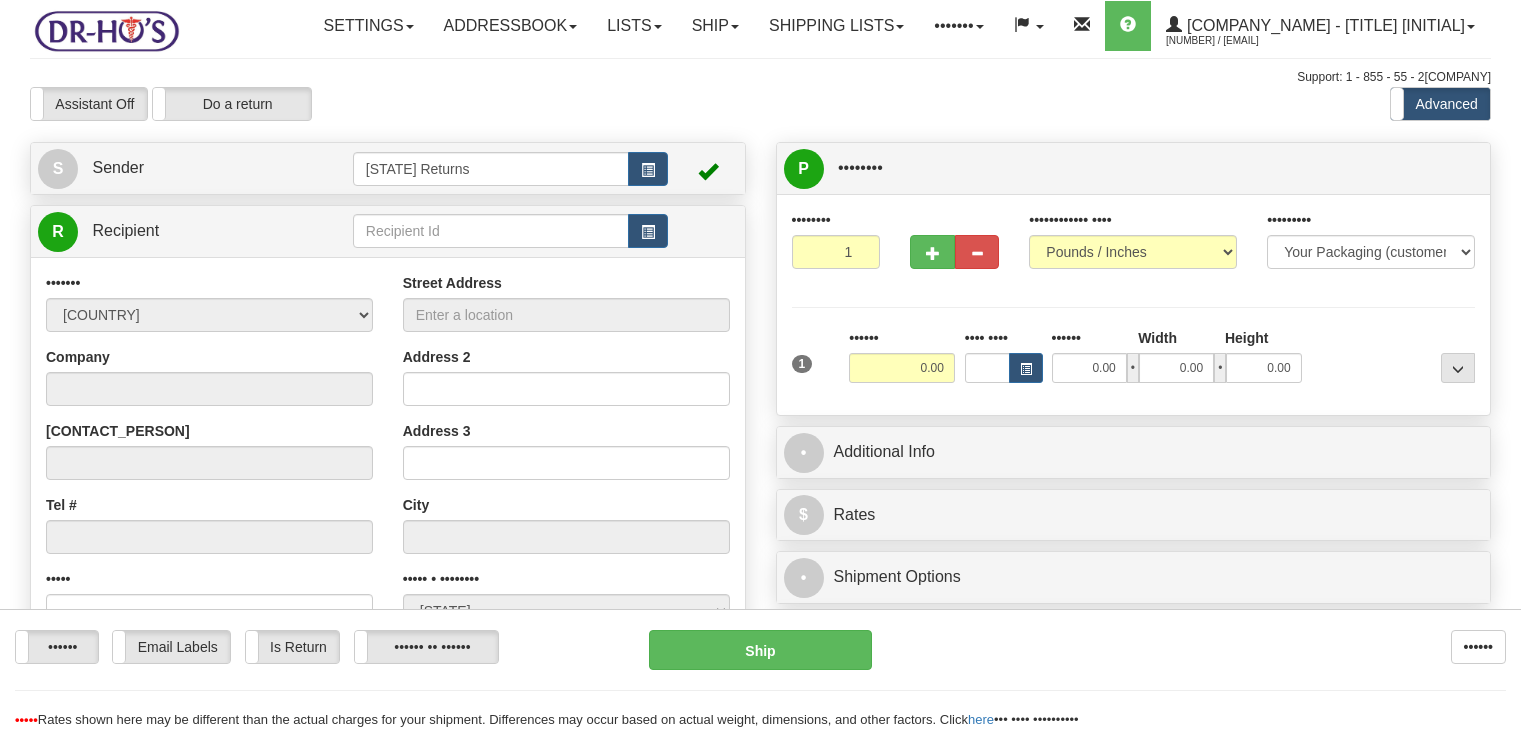 scroll, scrollTop: 0, scrollLeft: 0, axis: both 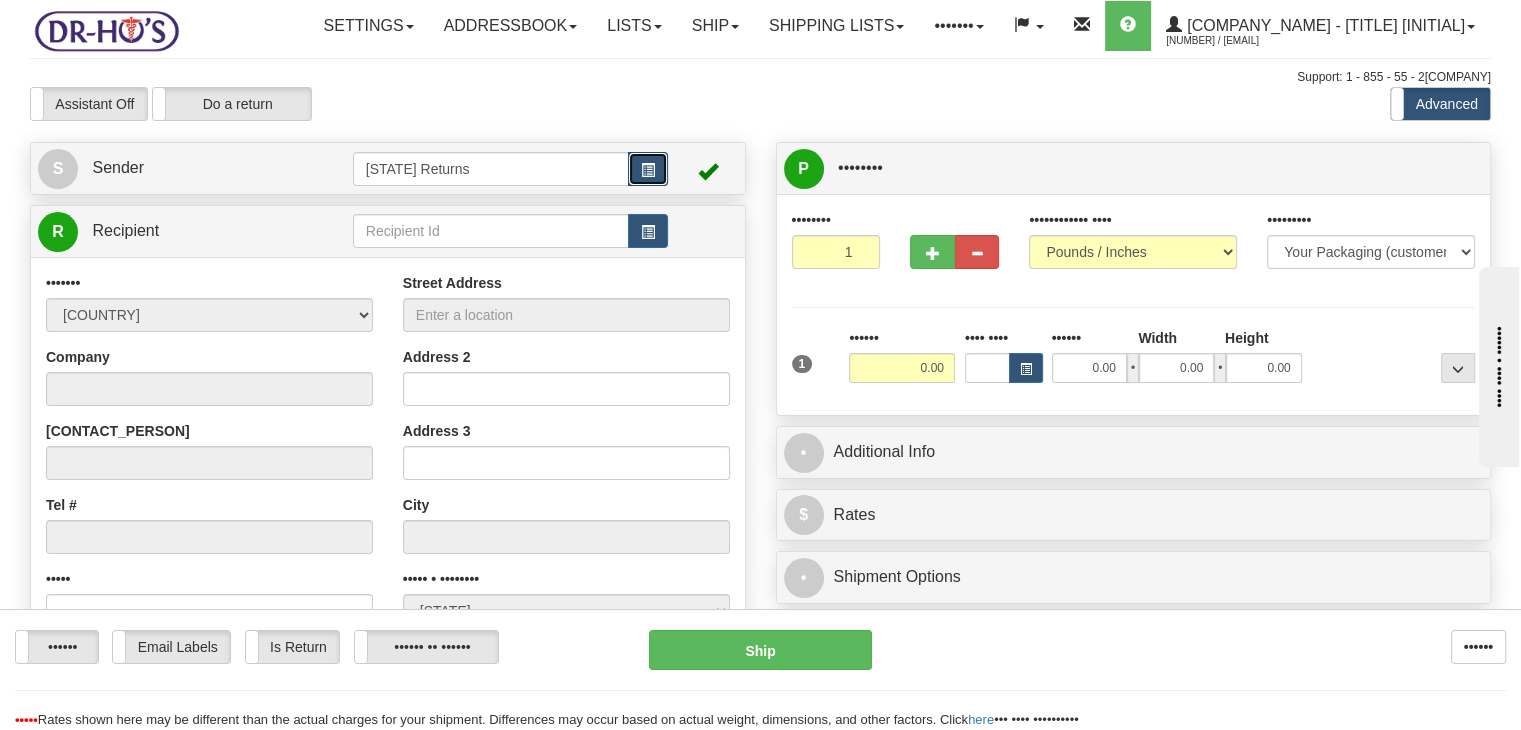 click at bounding box center (648, 170) 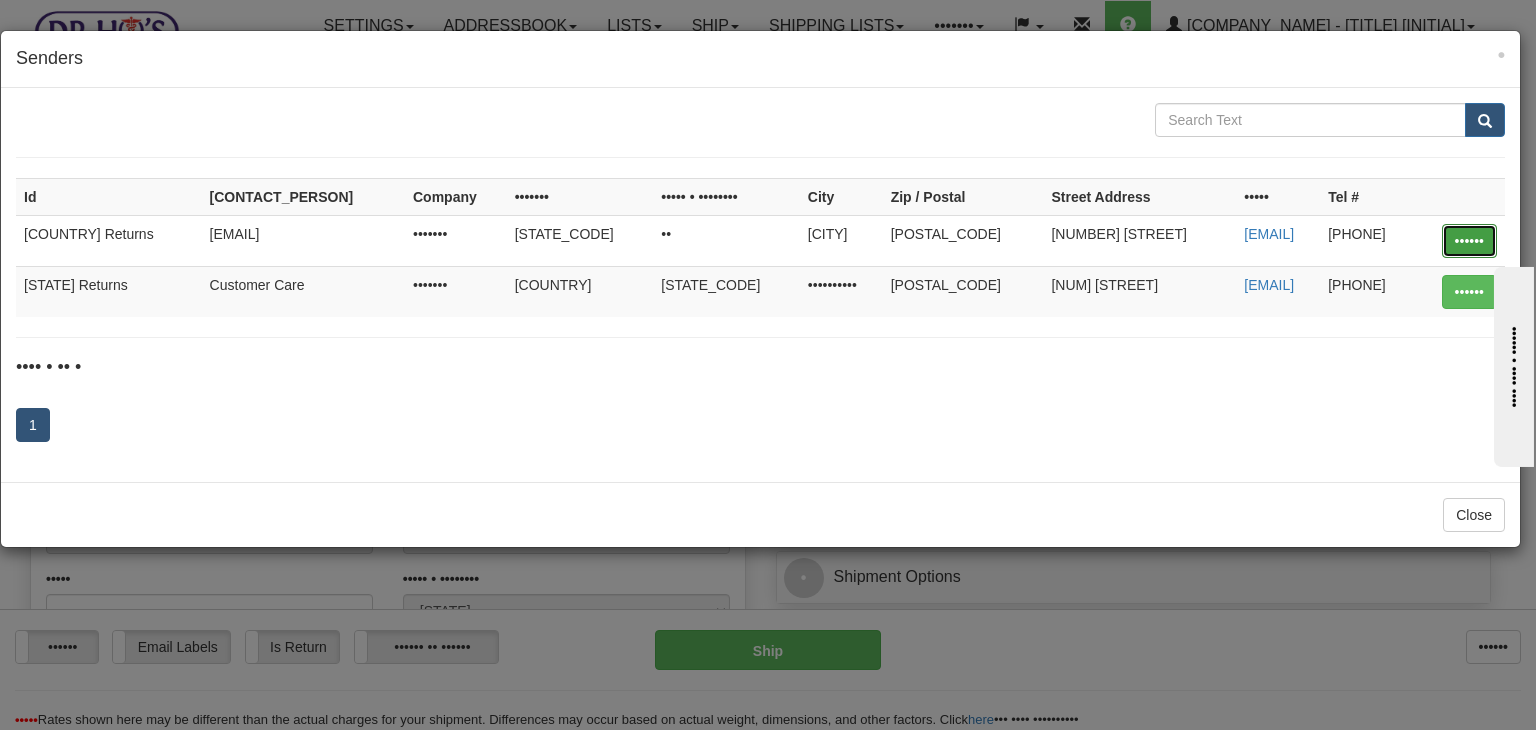 click on "••••••" at bounding box center [1469, 241] 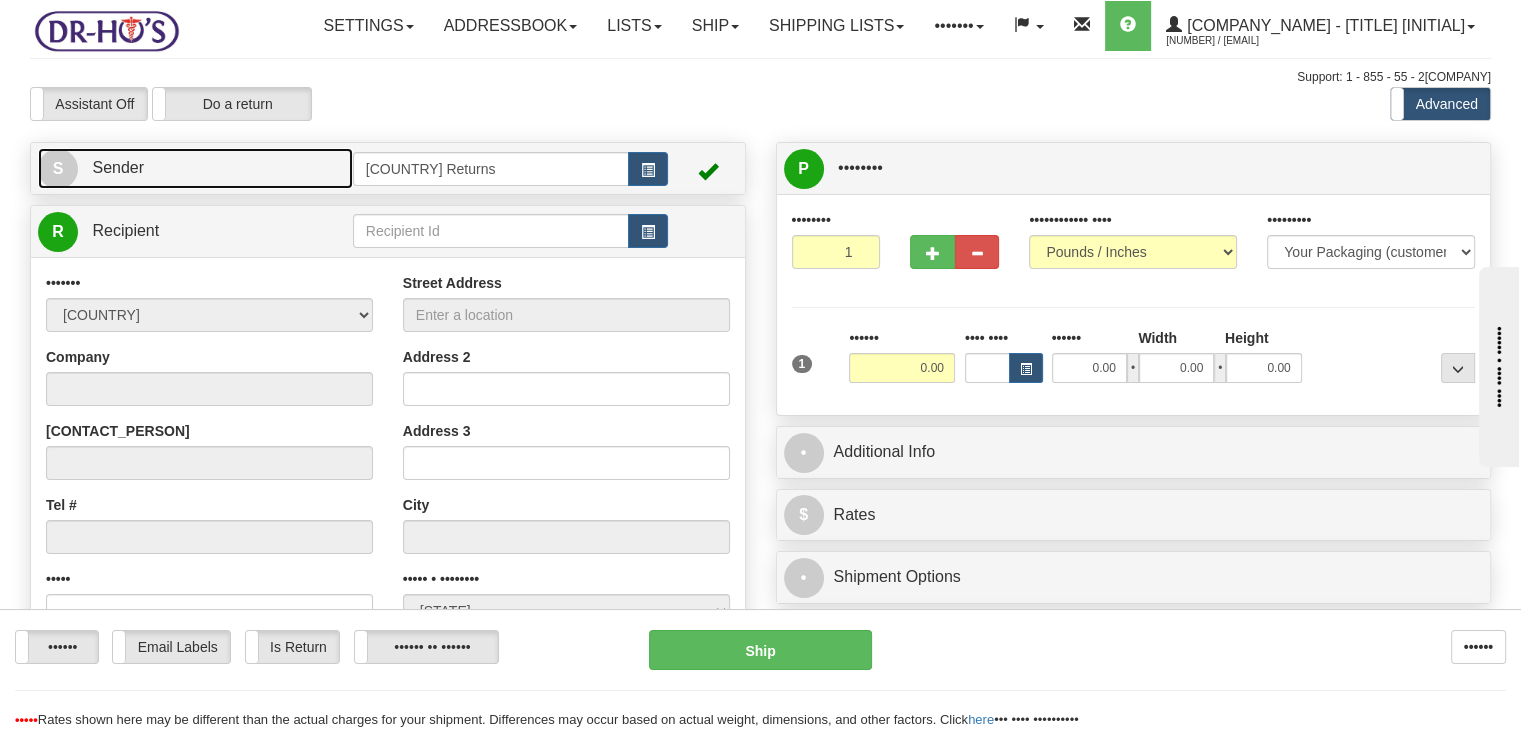 click on "Sender" at bounding box center [118, 167] 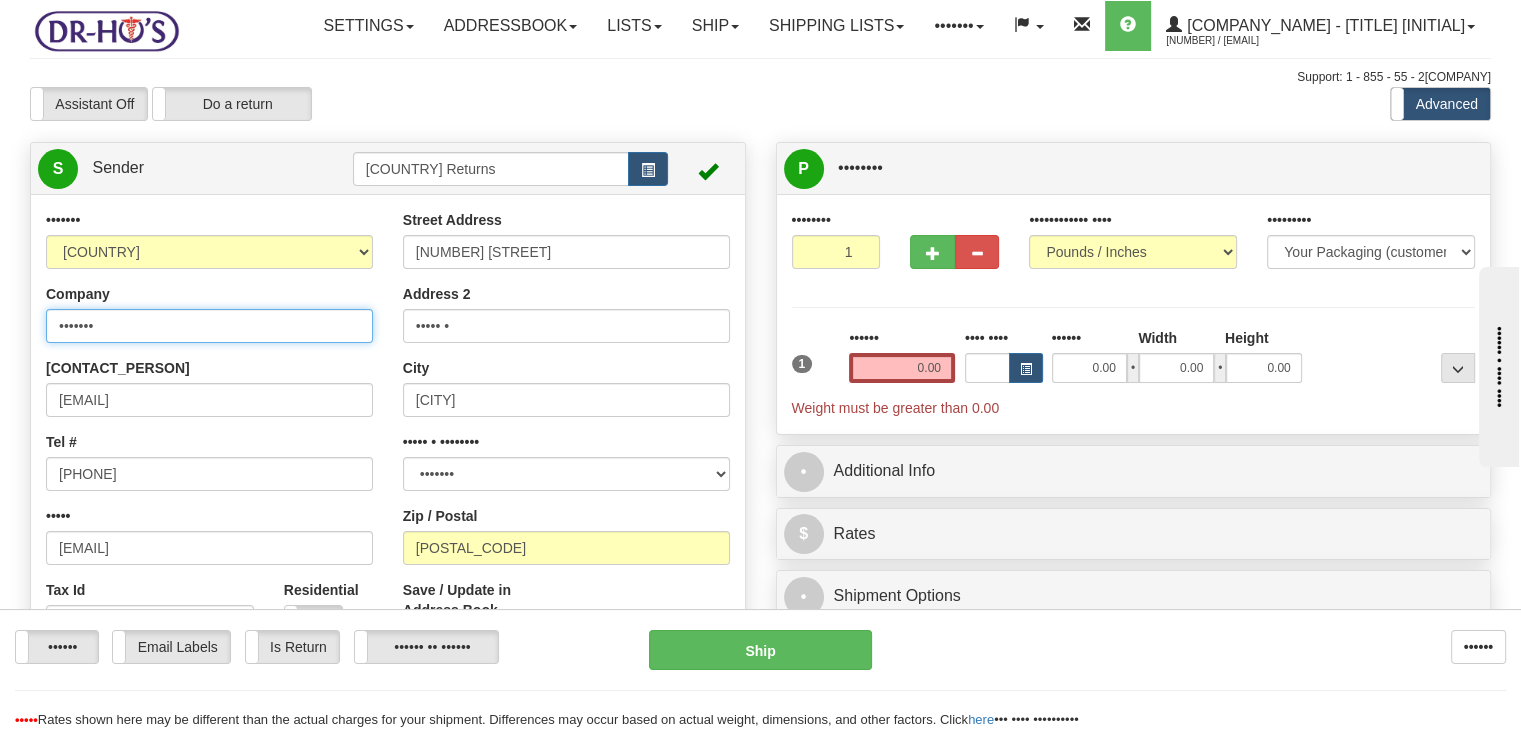 drag, startPoint x: 125, startPoint y: 370, endPoint x: 17, endPoint y: 372, distance: 108.01852 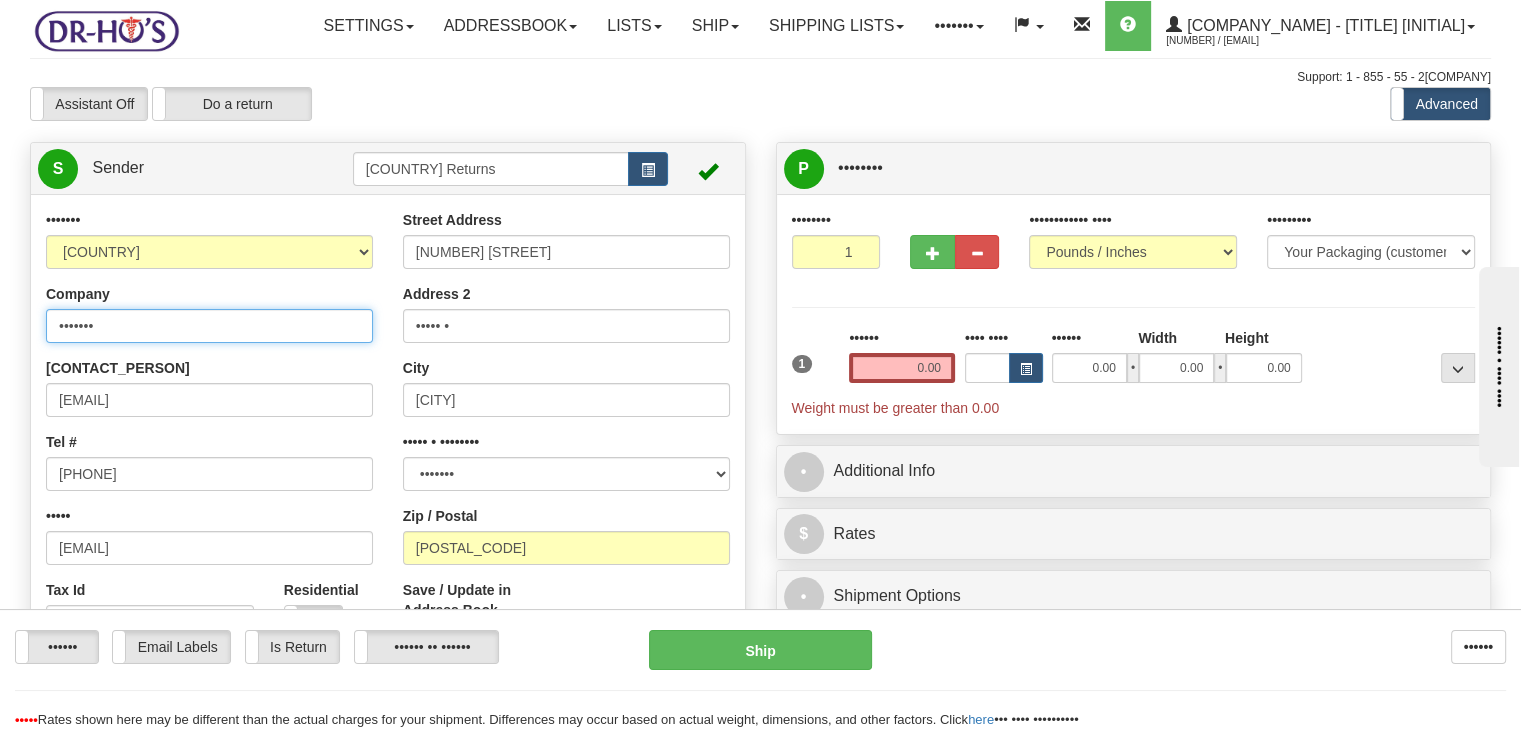 click on "•••••••
•••••••••••
••••• •••••••
•••••••
•••••••
•••••••• •••••
•••••••
••••••
••••••••
••••••• ••• •••••••
•••••••••
•••••••
•••••
•••••••••
•••••••
••••••••••
••••••
•••••••
•••••••
••••••••••
••••••••
•••••••
•••••••
••••••
•••••
•••••••
••••••
•••••••
•••••••• ••••• ••••••••• ••• ••••
••••••
••••••••
•••••• ••••••
••••••
••••••• •••••• ••••• •••••••••
••••••• •••••• •••••••
••••••
••••••••
••••••• ••••
•••••••
••••••••
••••••••
••••••
•••••• •••••••
•••• •••••
•••••• •••••••
••••••• ••••••• ••••••••
••••
•••••
•••••
••••••••• ••••••
••••• ••••••••• •••••••
••••••••
•••••••
•••••
•••••• •••••••••• •••••••• ••
•••• •••••••
••••• ••••
•••••••
•••••••
••••••
••••• ••••••••
•••••••
••••••••
••••••••
••••••••• ••••••••
•••• •••••
•••••••
•••••
•• ••••••••
•••••••••• ••••••
•••••••
•••••••
••••••••" at bounding box center (388, 487) 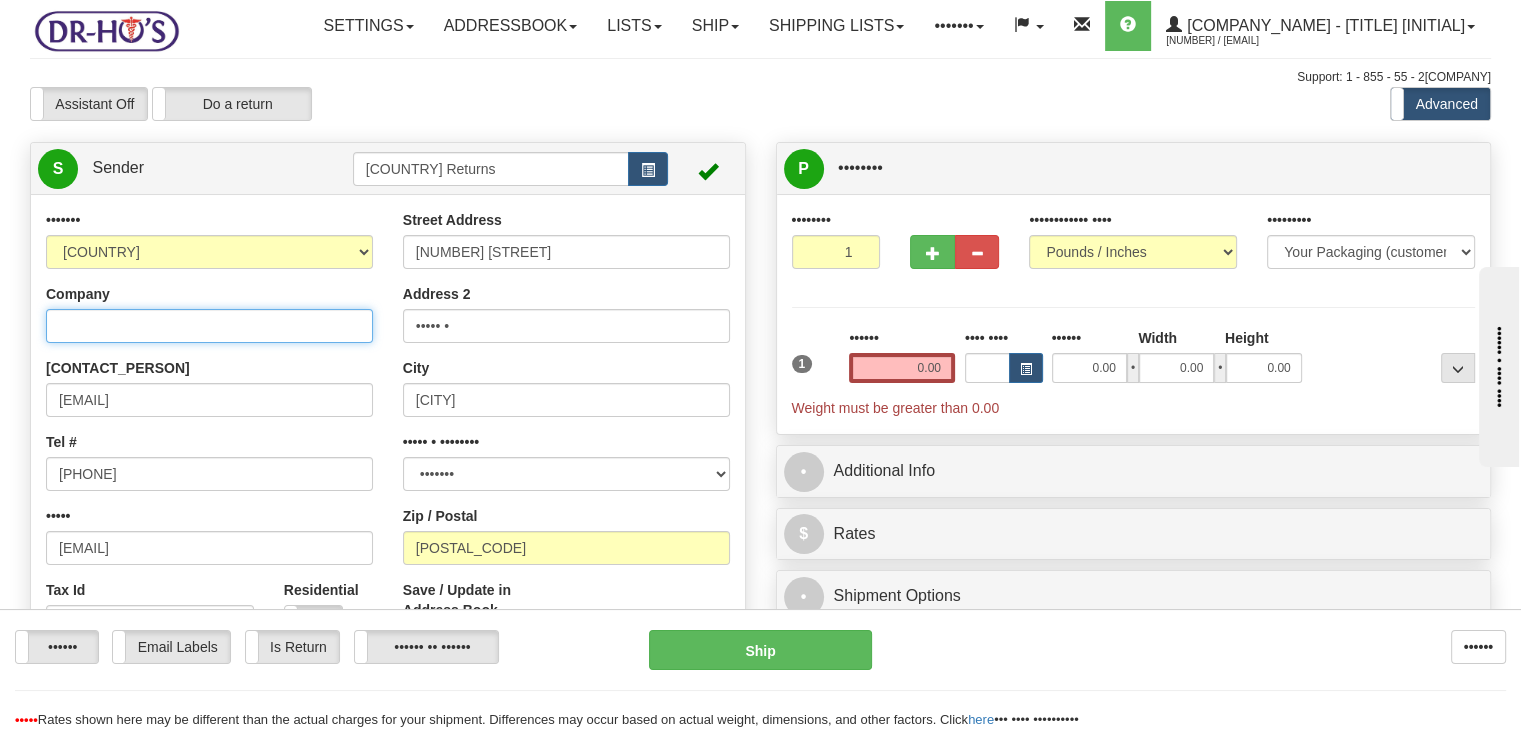 type 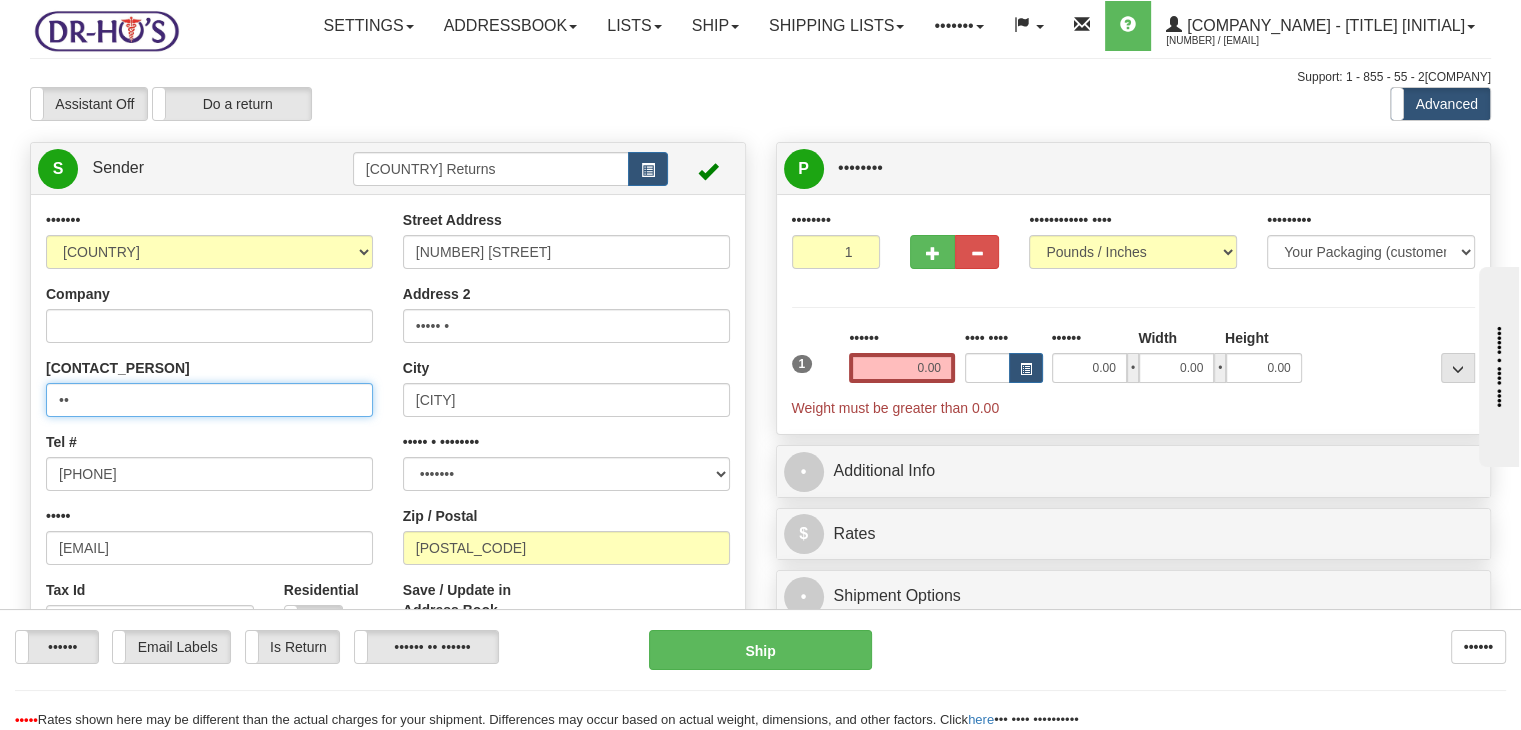 drag, startPoint x: 213, startPoint y: 449, endPoint x: 70, endPoint y: 505, distance: 153.57408 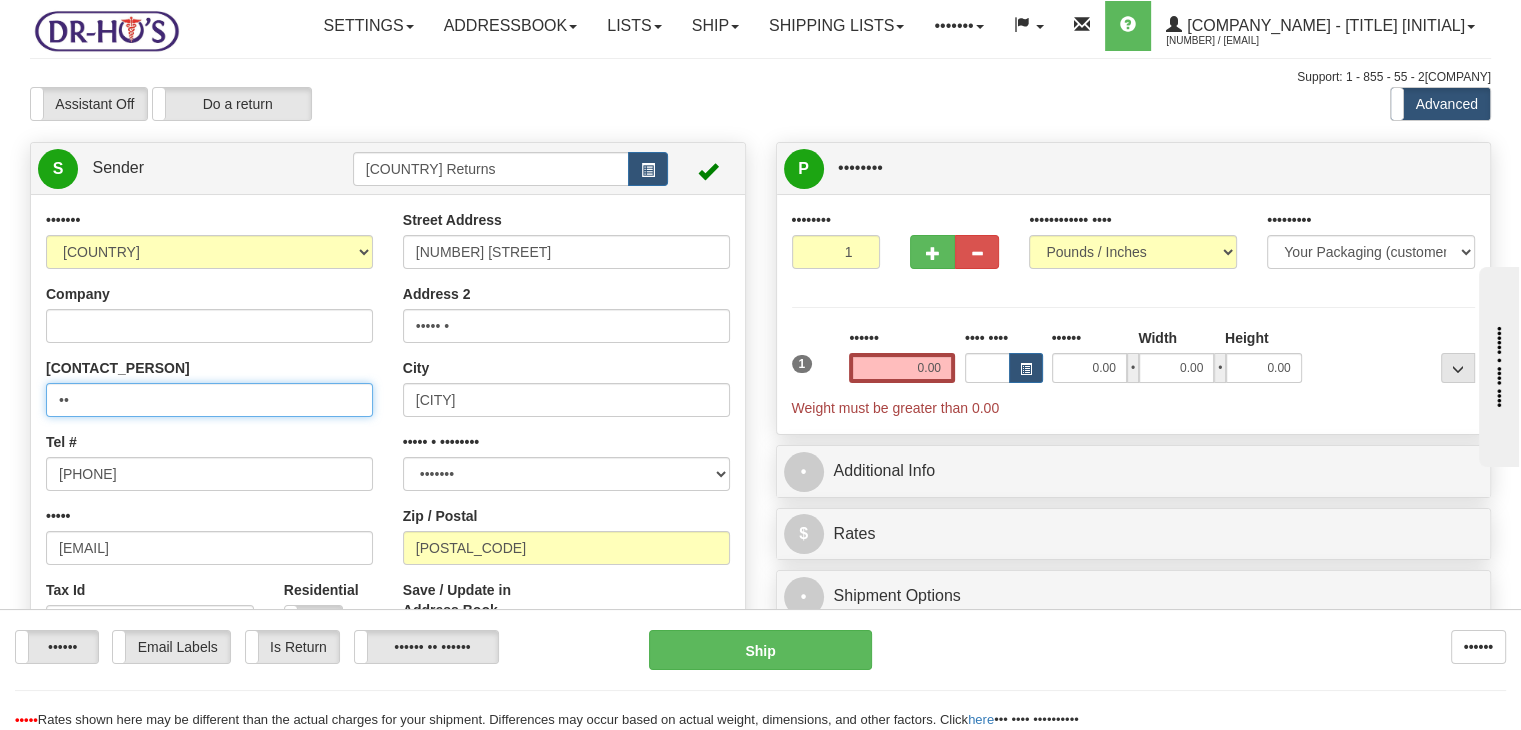 click on "Toggle navigation
Settings
Shipping Preferences
Fields Preferences New" at bounding box center (760, 824) 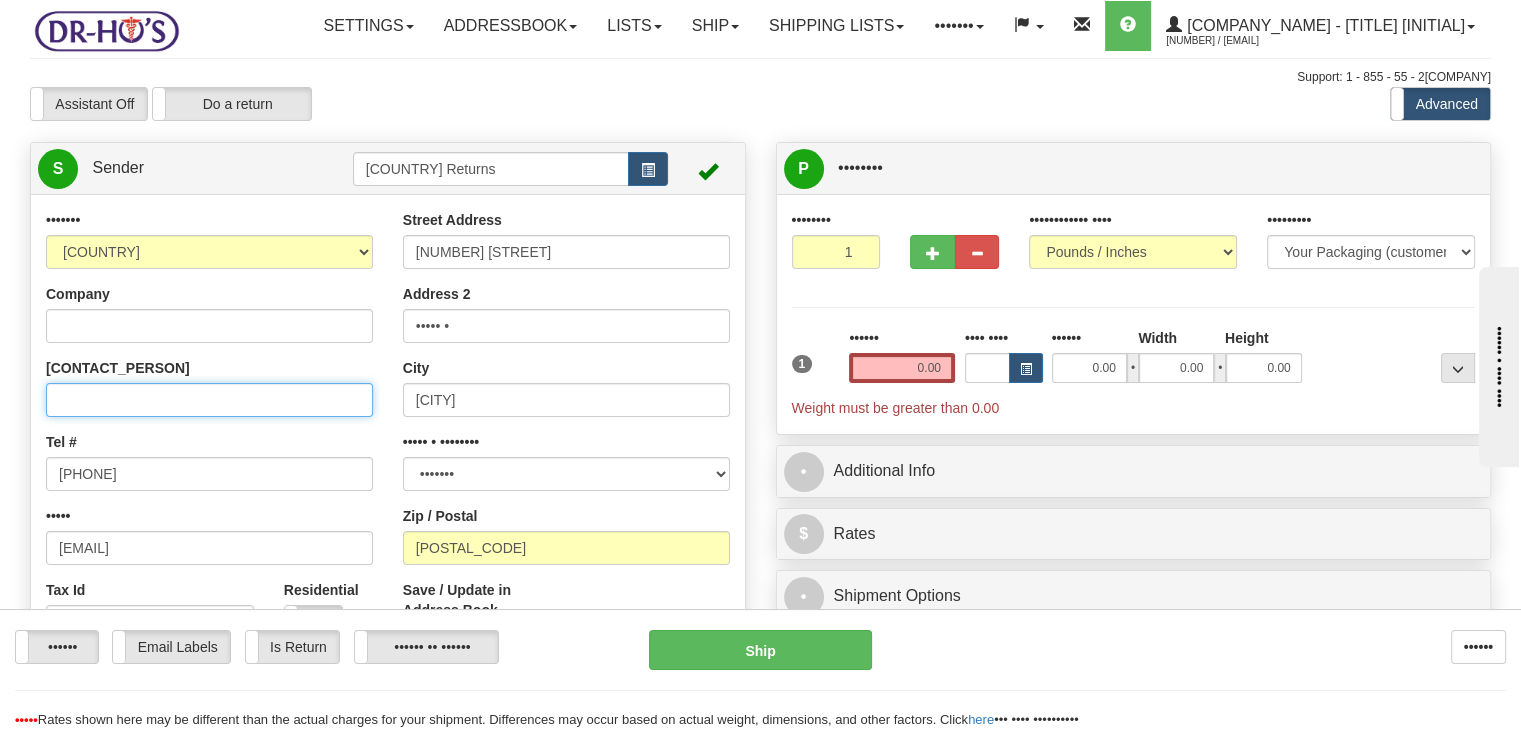 type 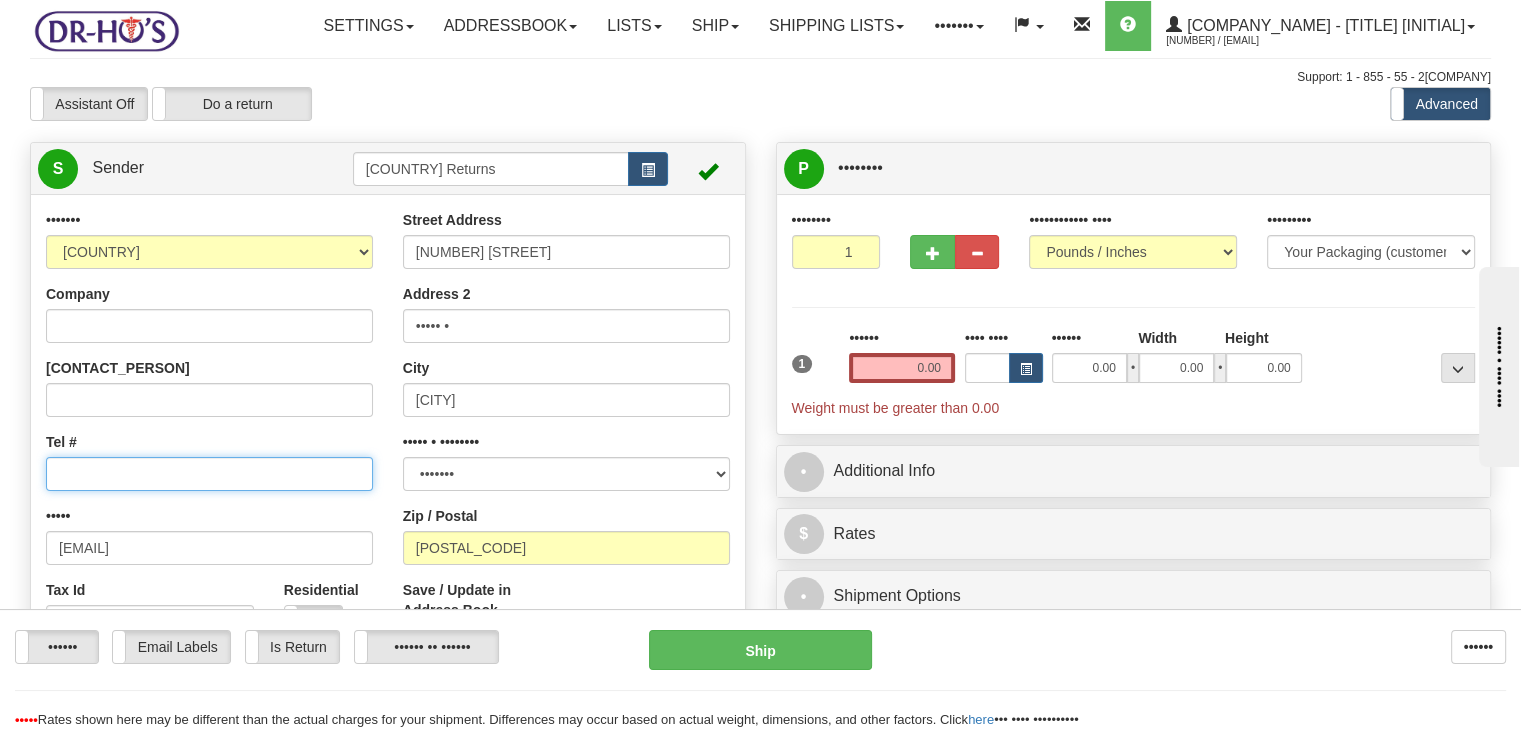 drag, startPoint x: 118, startPoint y: 521, endPoint x: 0, endPoint y: 525, distance: 118.06778 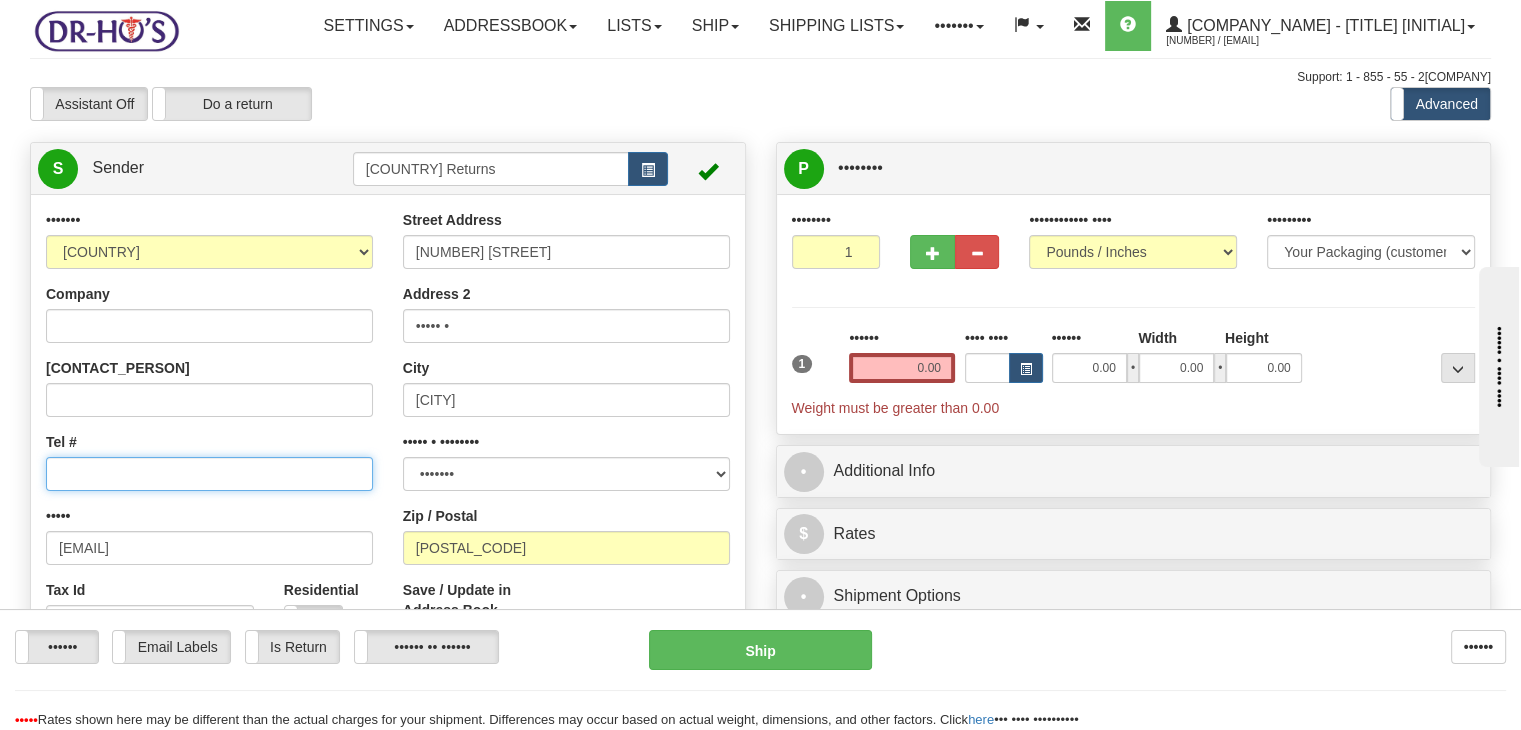 click on "Toggle navigation
Settings
Shipping Preferences
Fields Preferences New" at bounding box center (760, 824) 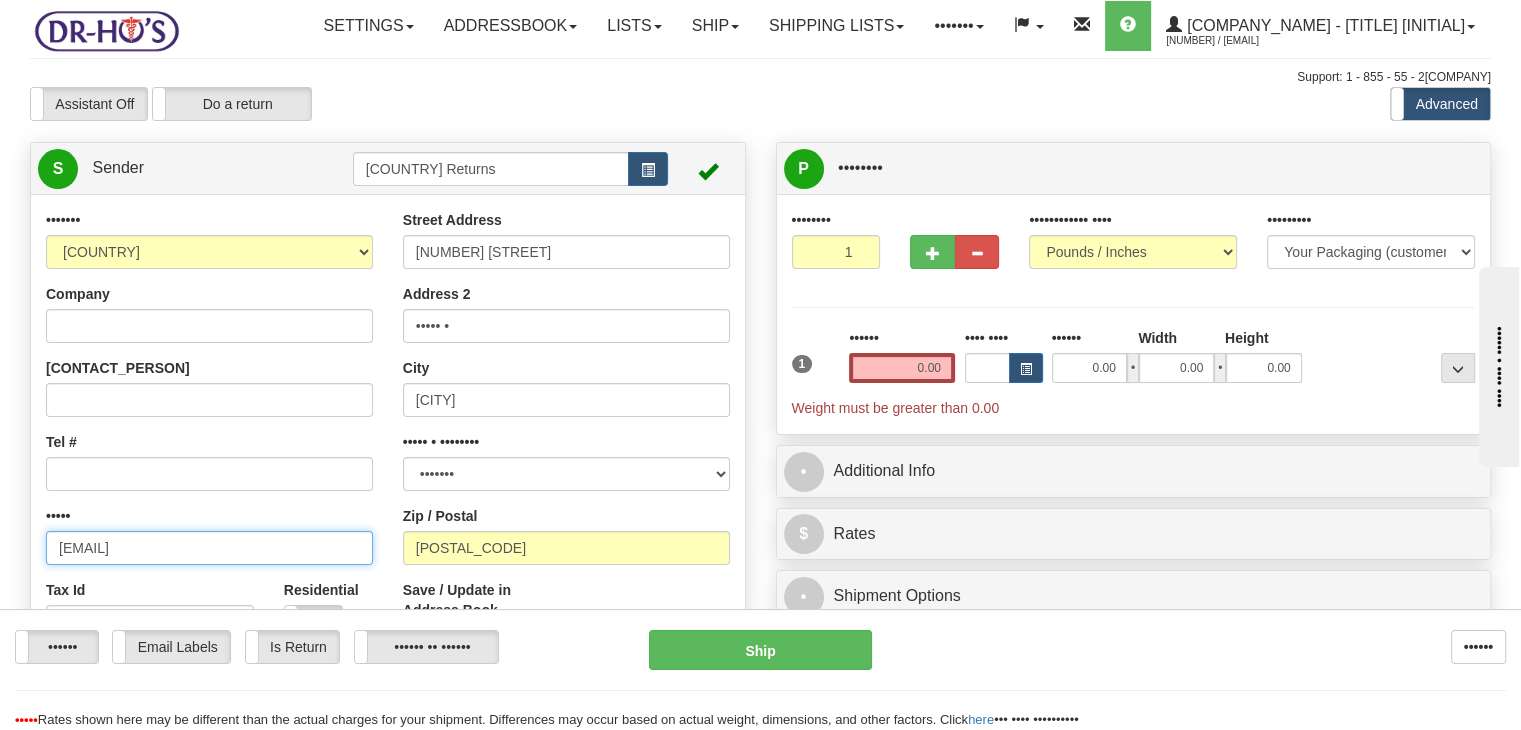 drag, startPoint x: 206, startPoint y: 588, endPoint x: 8, endPoint y: 574, distance: 198.49434 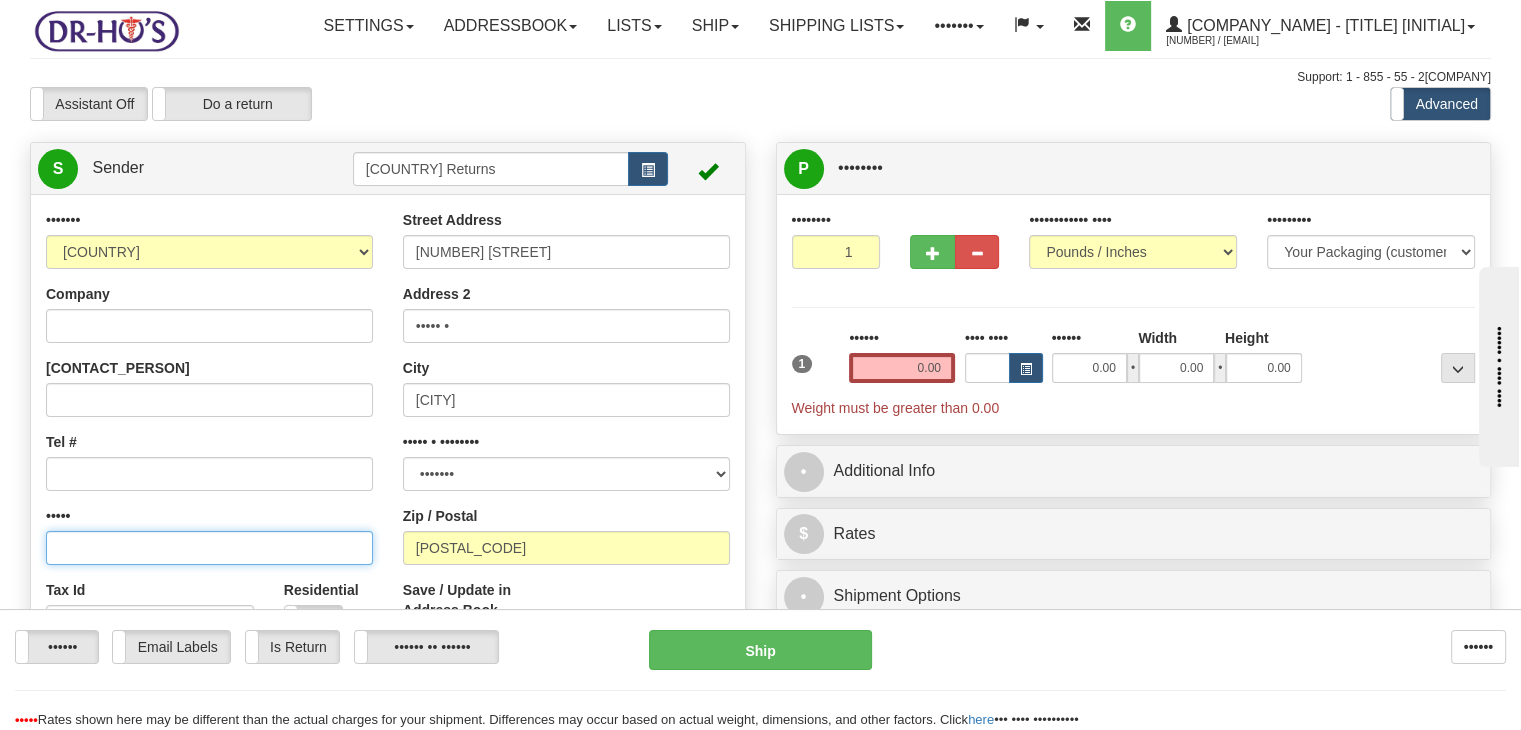 type 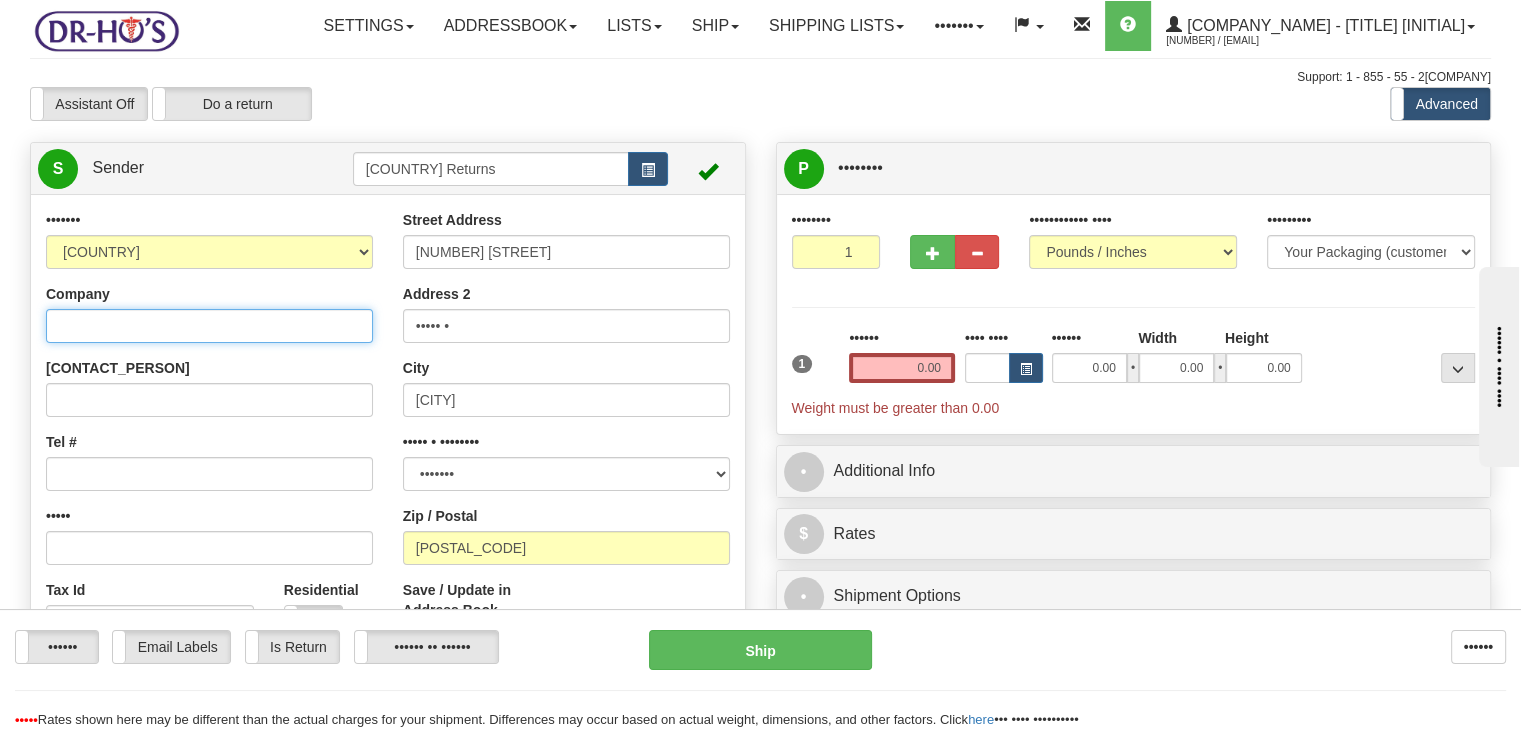 click on "Company" at bounding box center (209, 326) 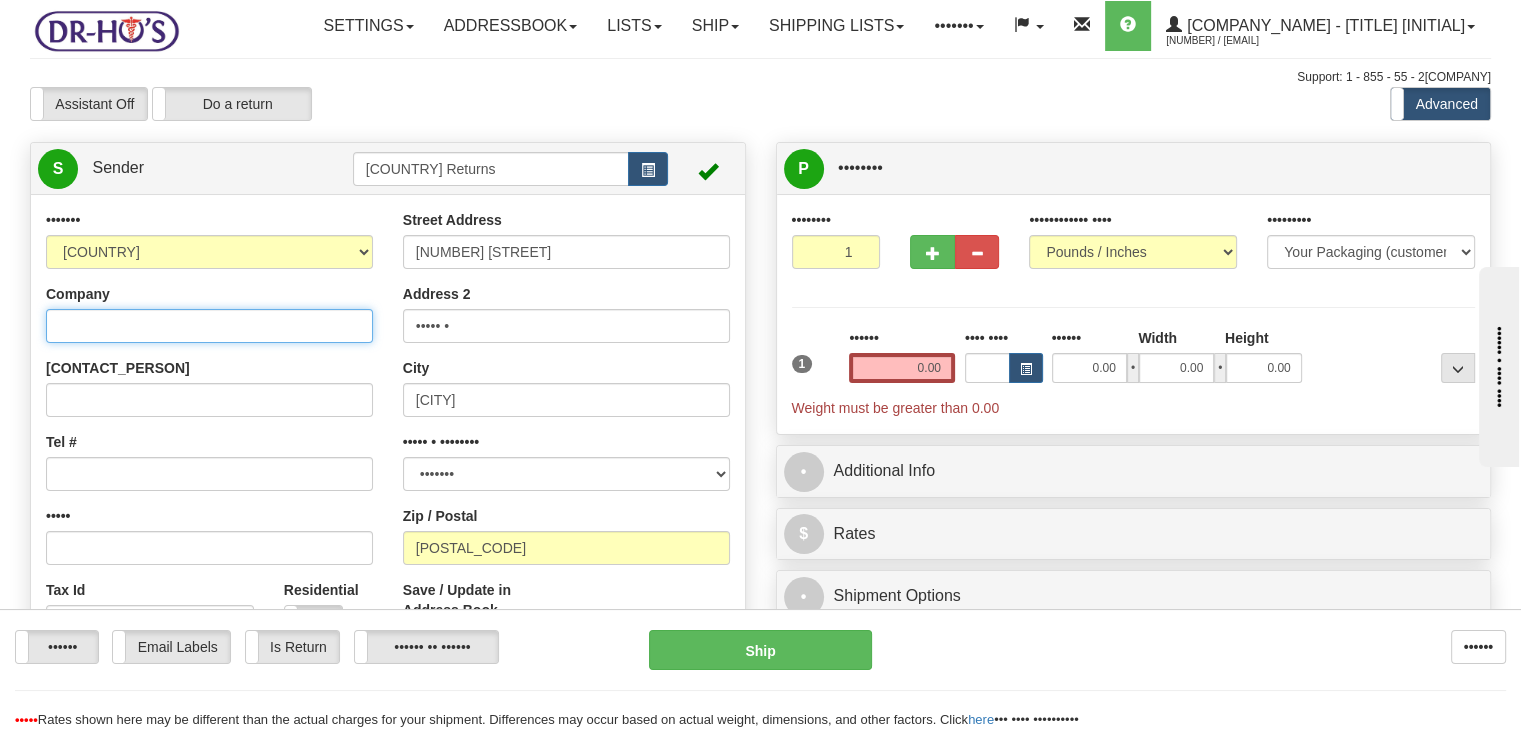 paste on "[FIRST] [LAST]" 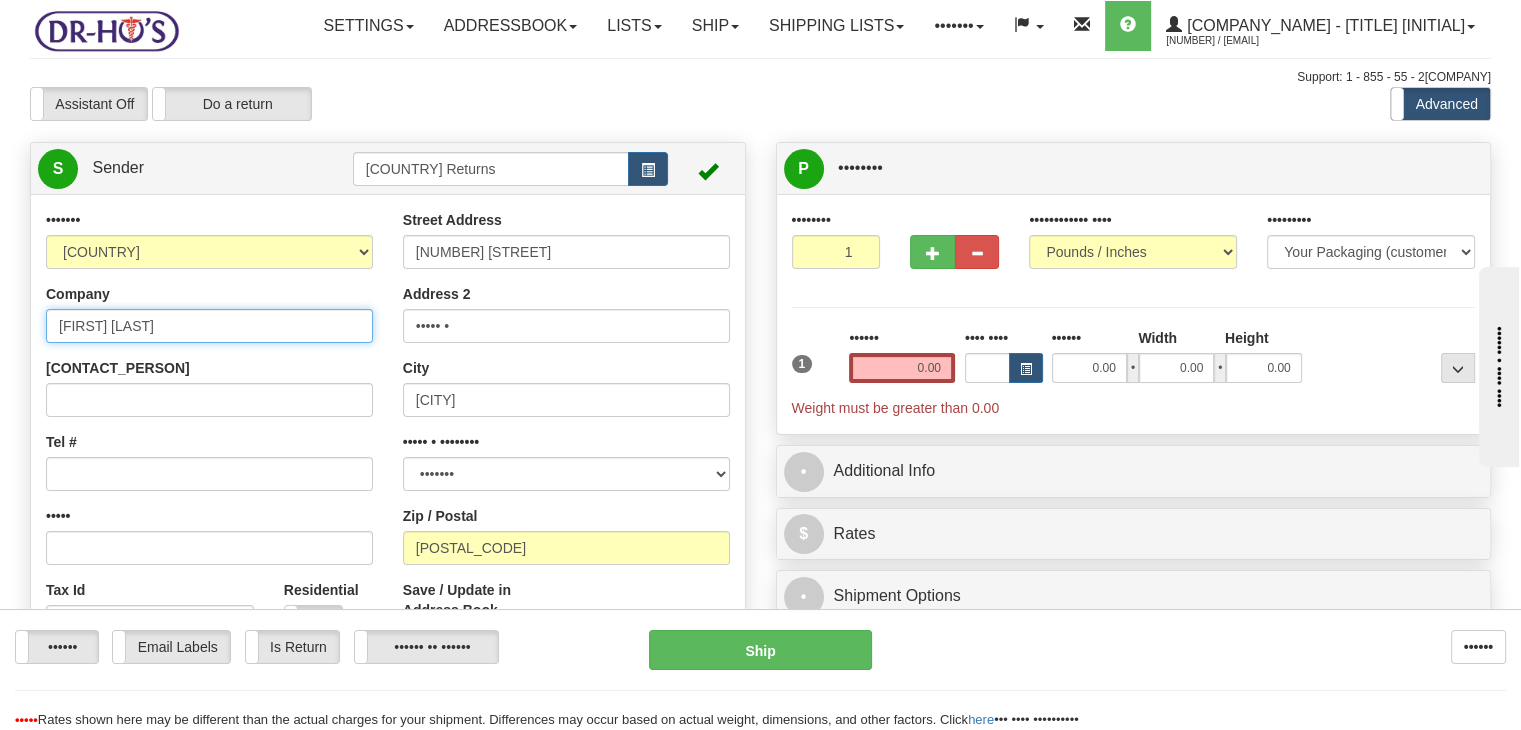 type on "[FIRST] [LAST]" 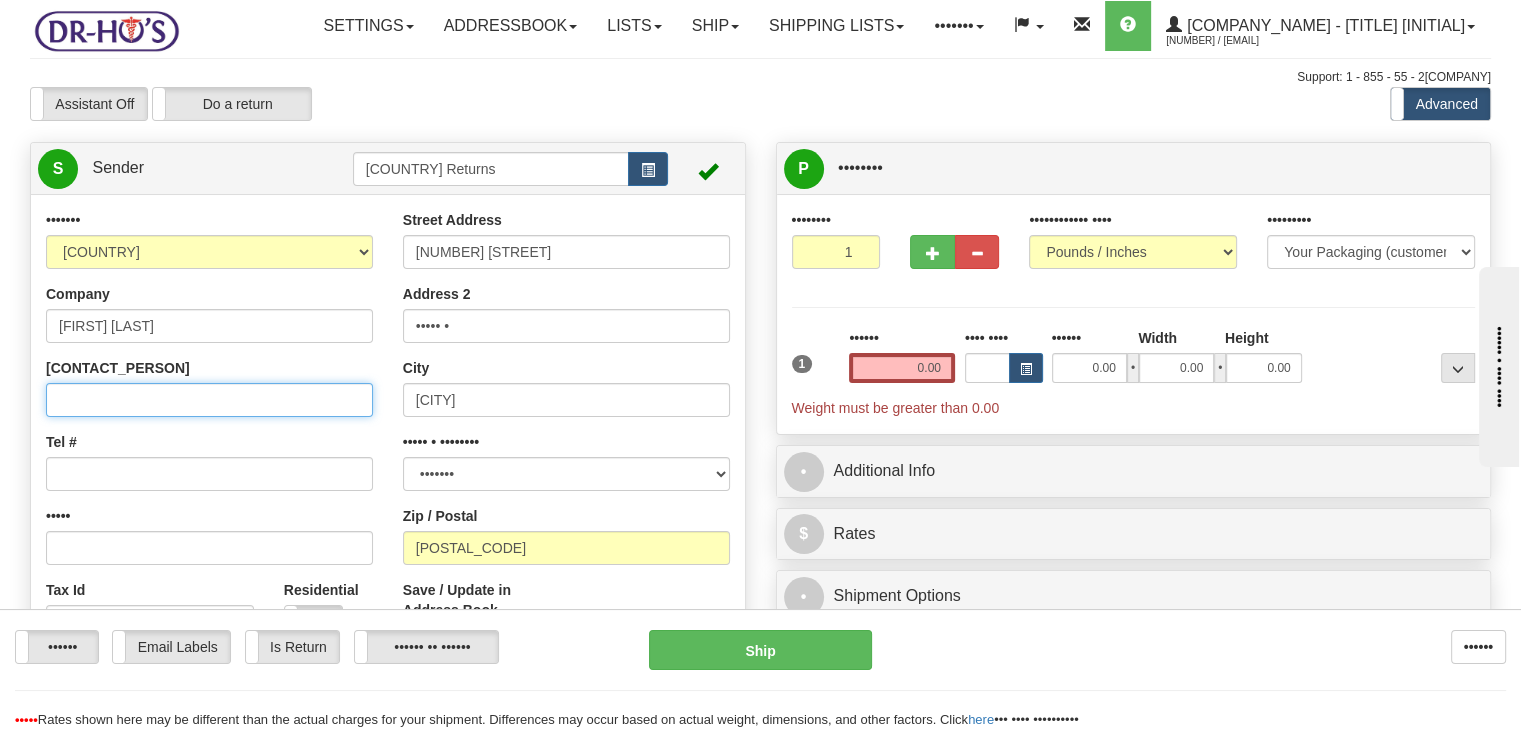 click on "[CONTACT_PERSON]" at bounding box center [209, 400] 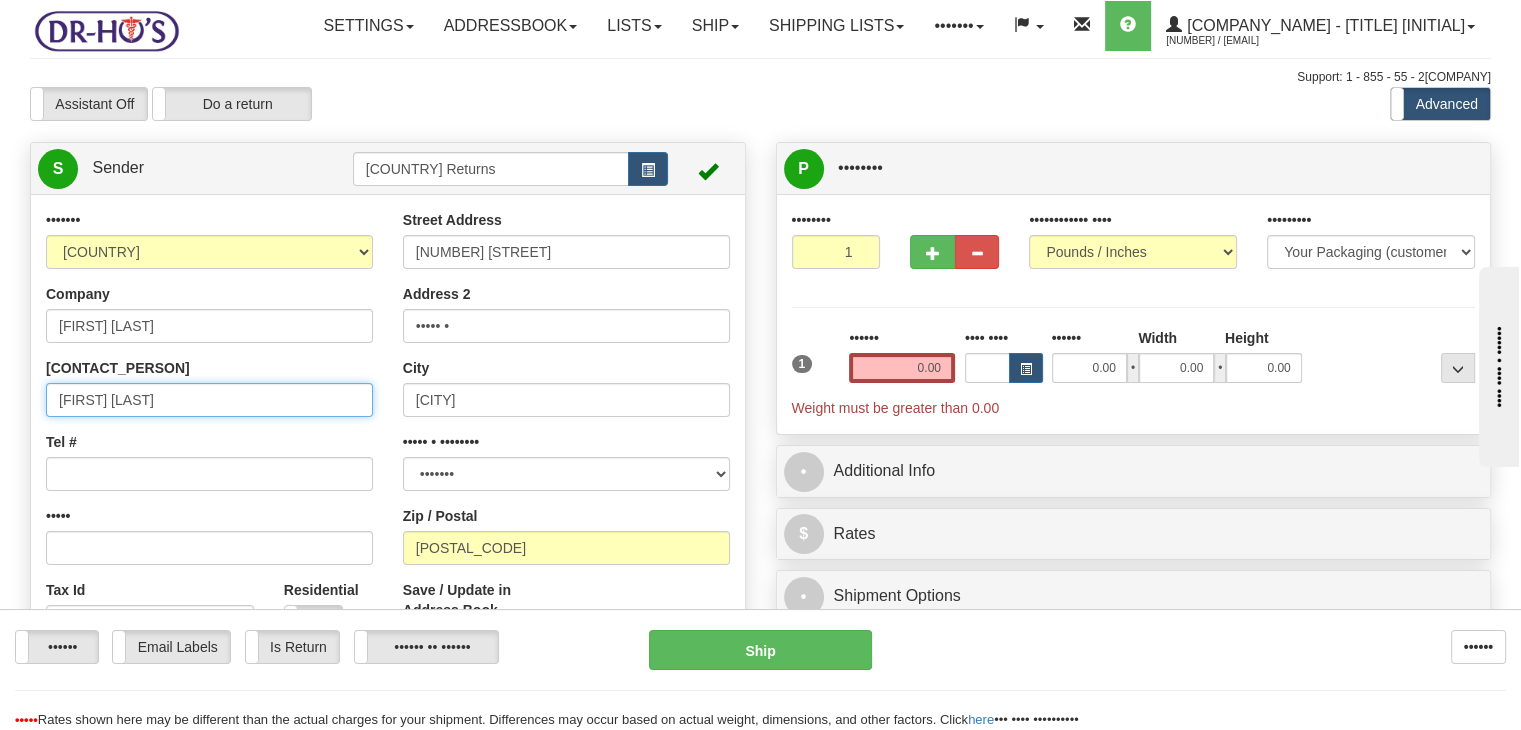 type on "[FIRST] [LAST]" 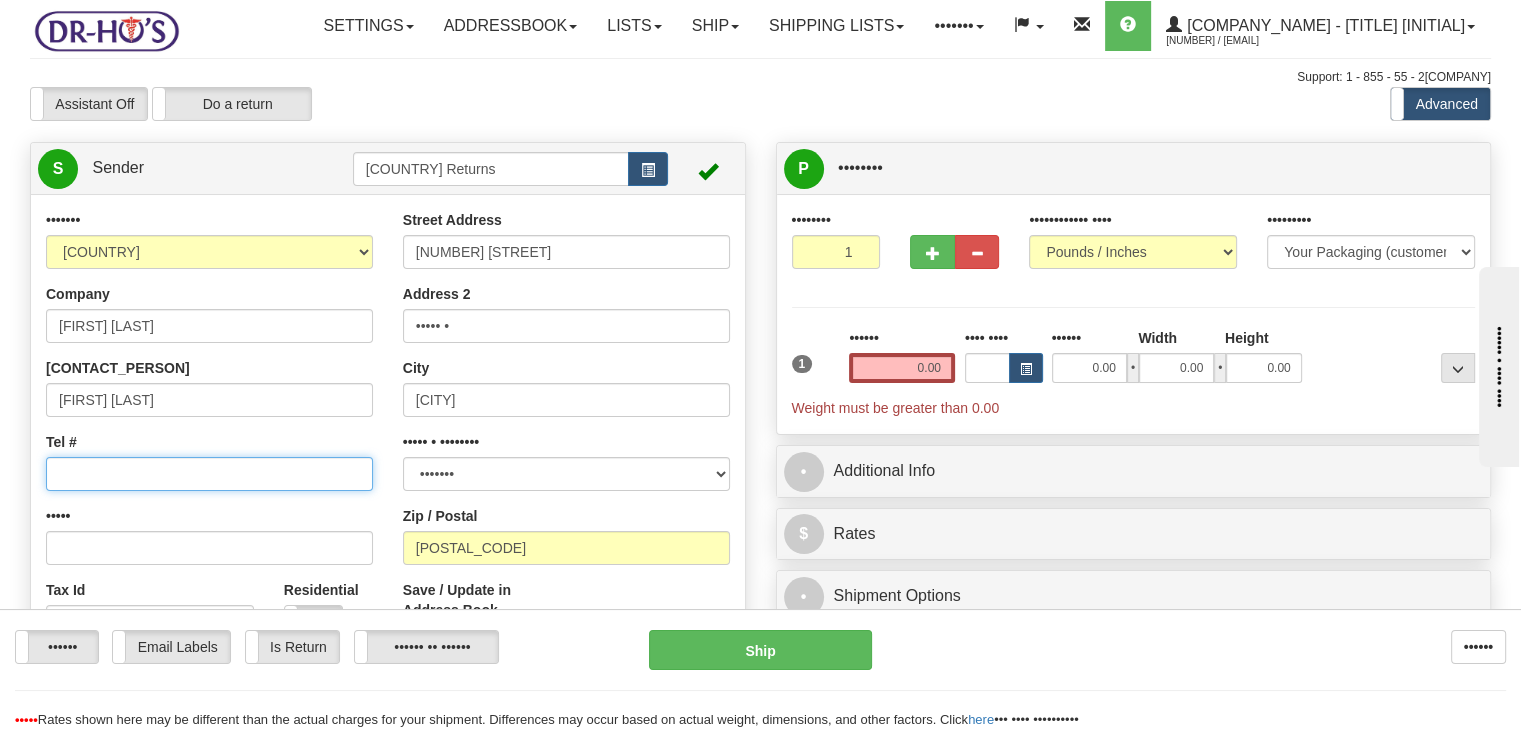 drag, startPoint x: 117, startPoint y: 527, endPoint x: 144, endPoint y: 504, distance: 35.468296 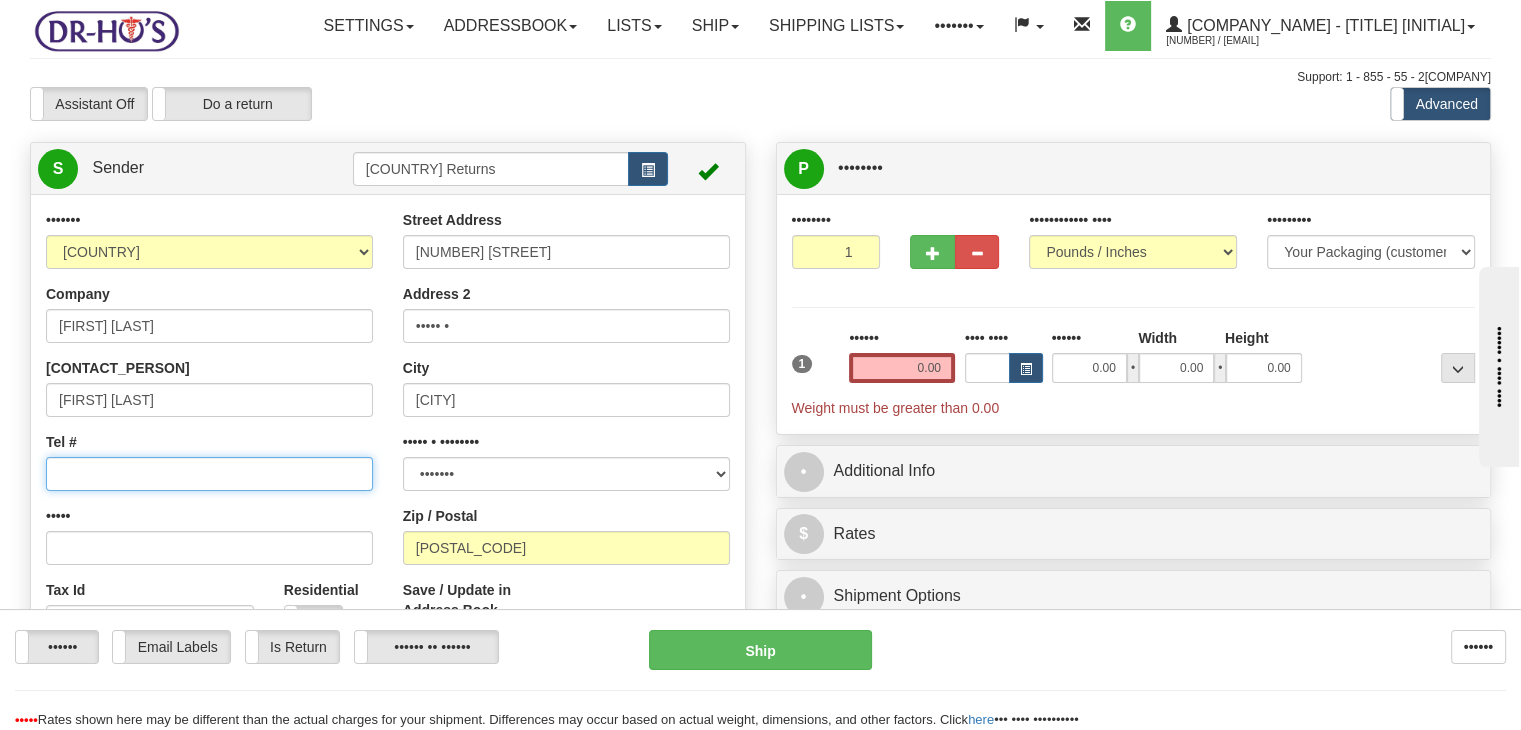 click on "Tel #" at bounding box center (209, 474) 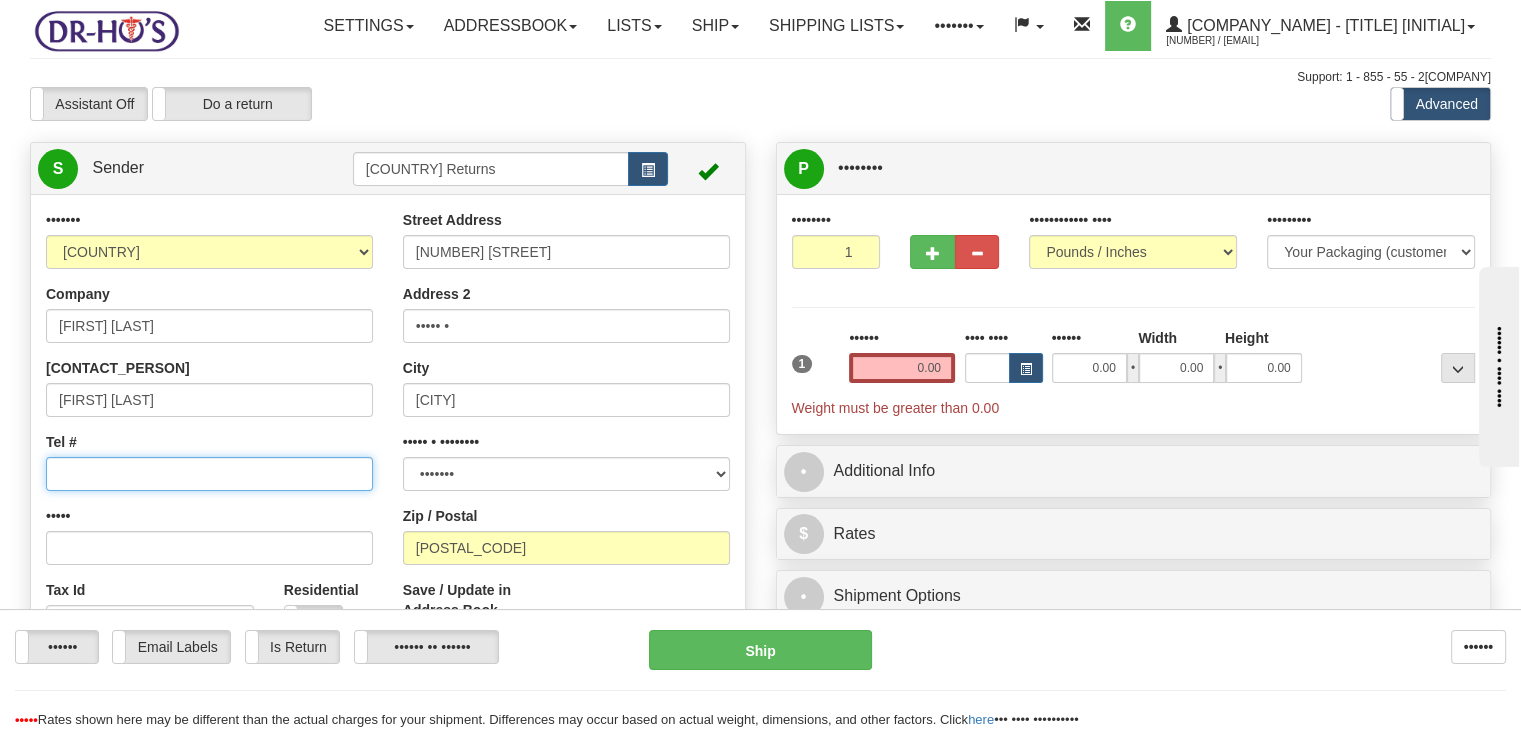 paste on "[PHONE]" 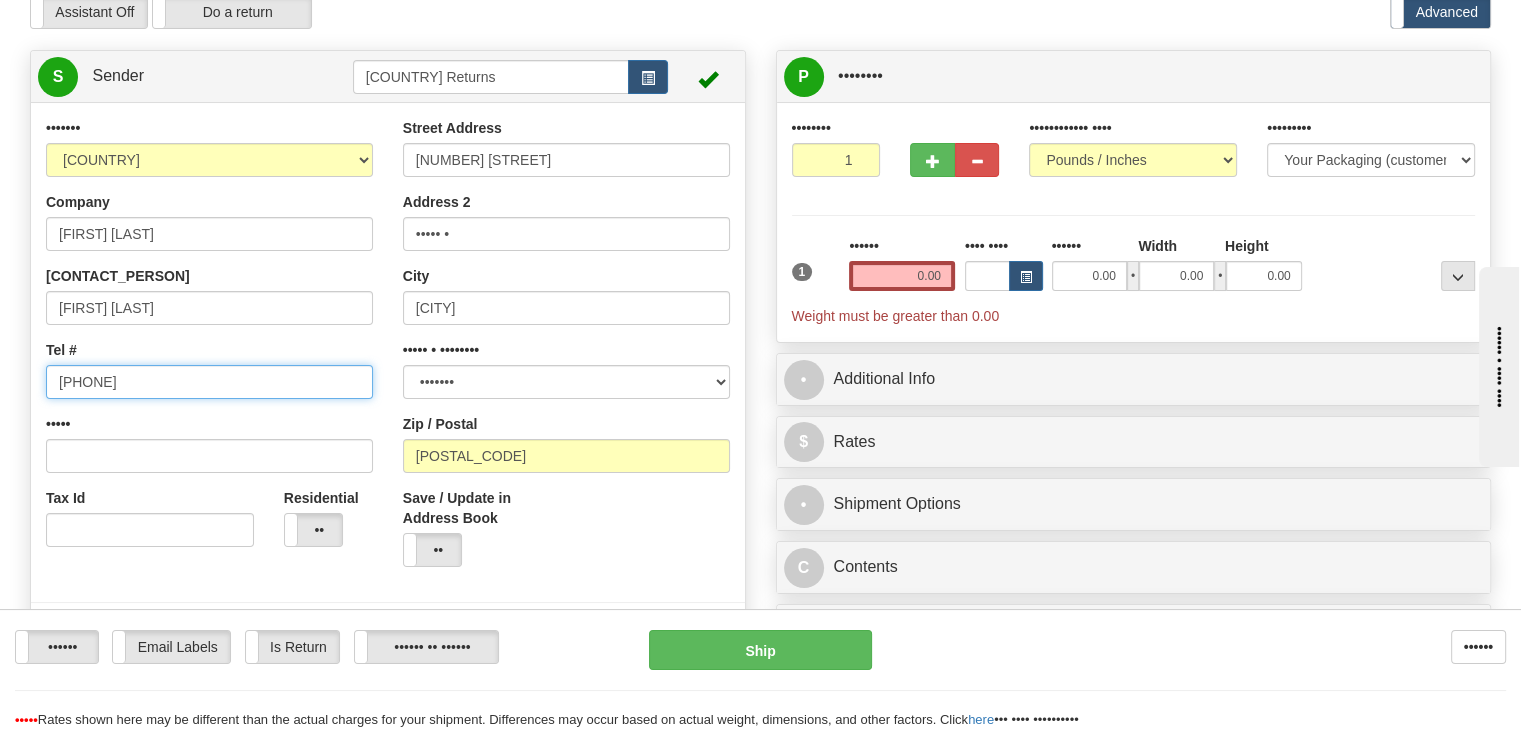 scroll, scrollTop: 100, scrollLeft: 0, axis: vertical 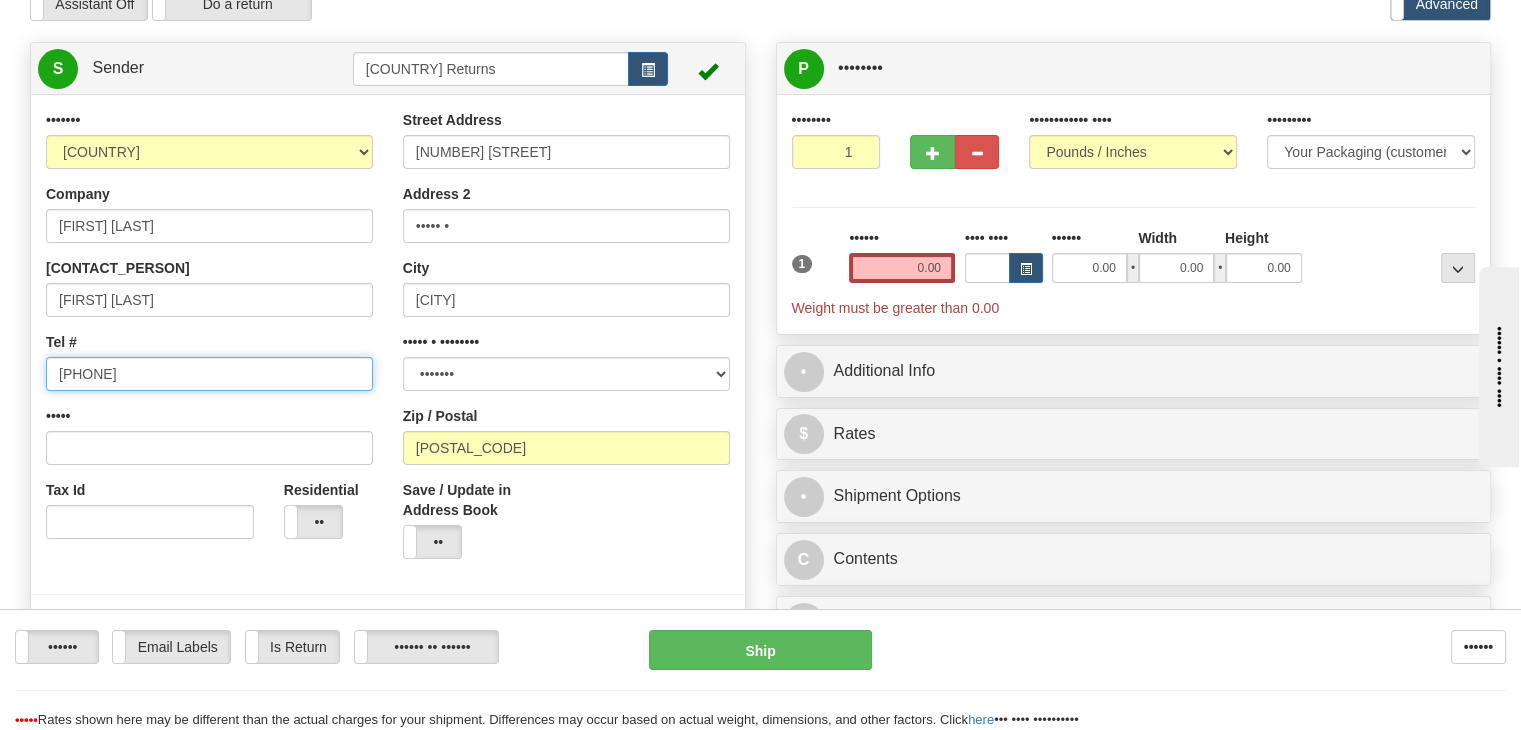 type on "[PHONE]" 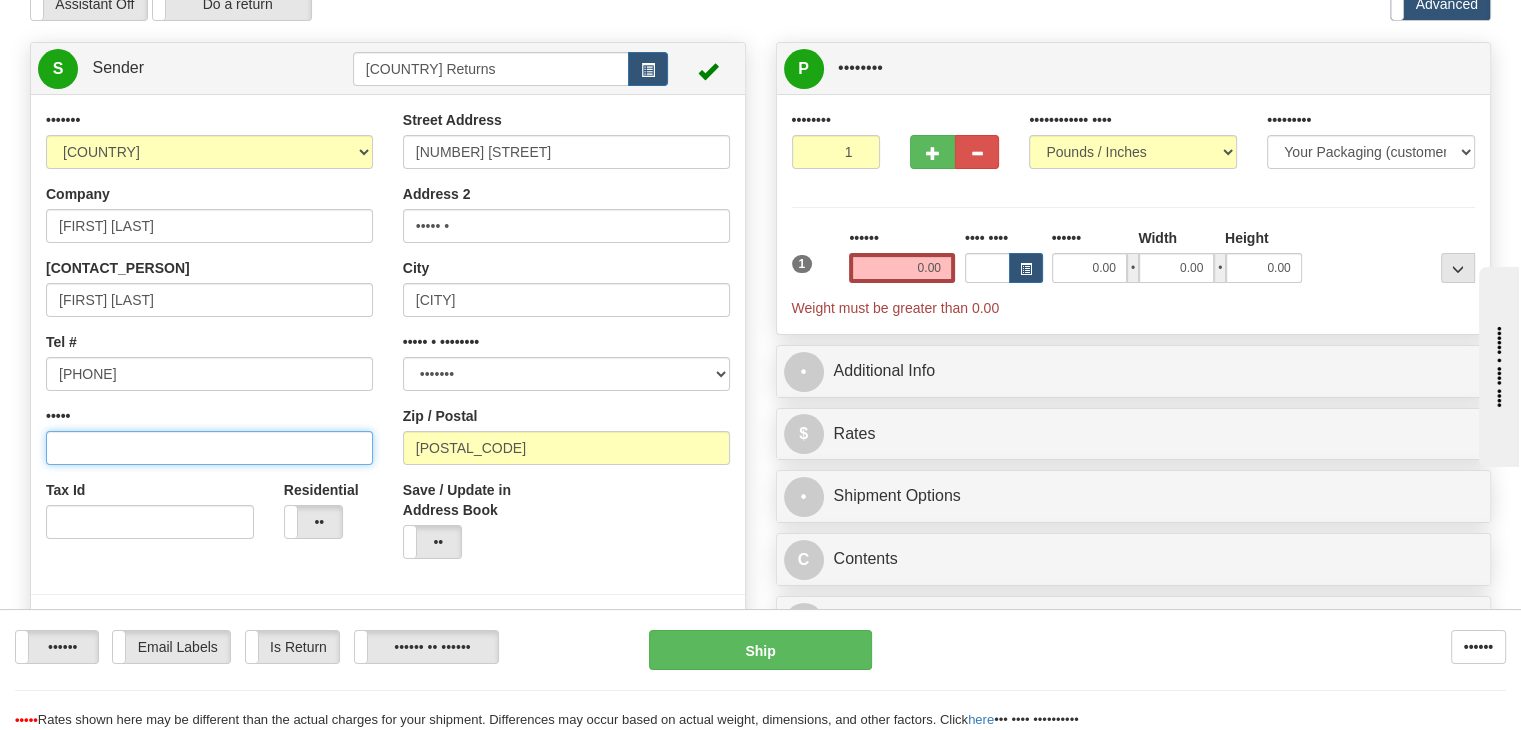 click on "•••••" at bounding box center [209, 448] 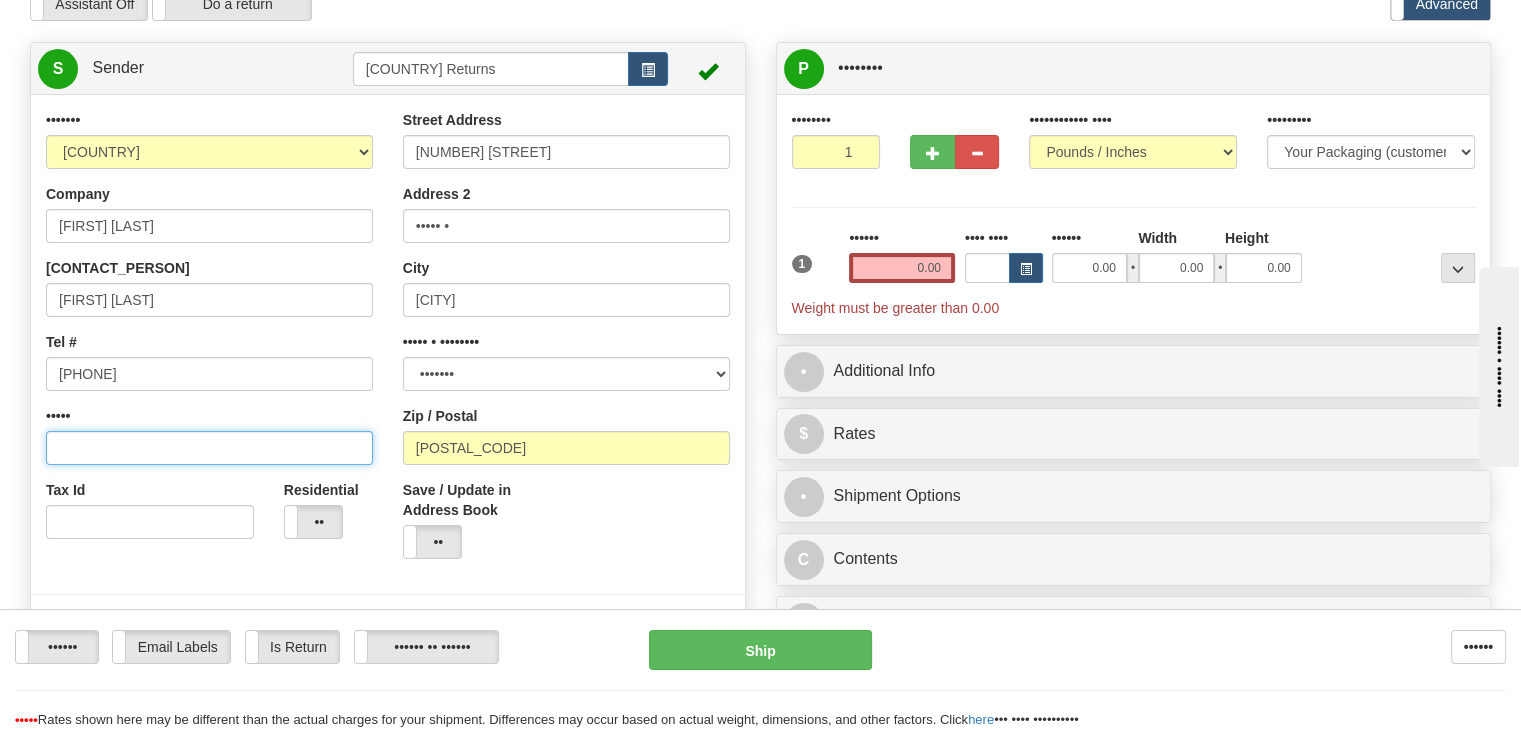 paste on "[FIRST][LAST]@[EXAMPLE].COM" 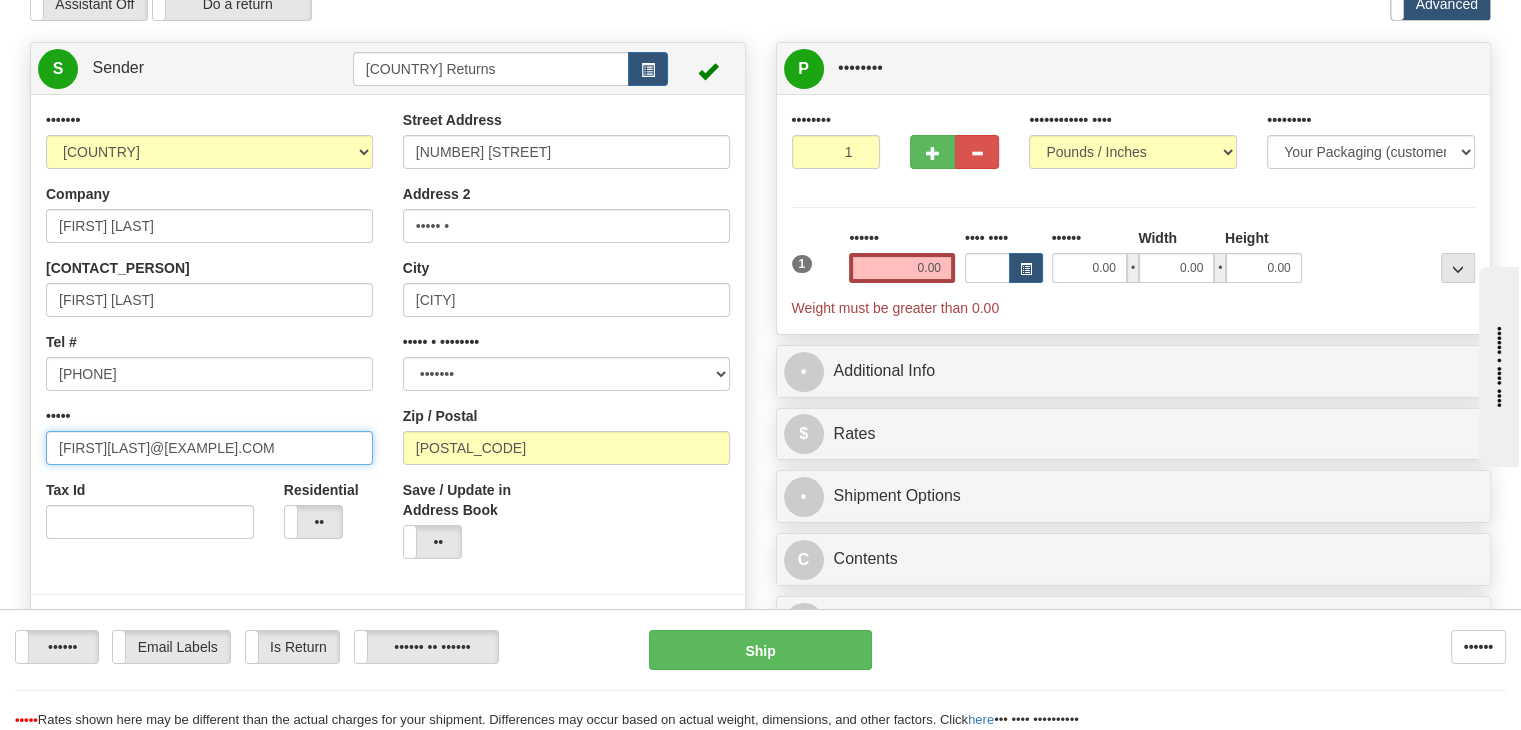 type on "[FIRST][LAST]@[EXAMPLE].COM" 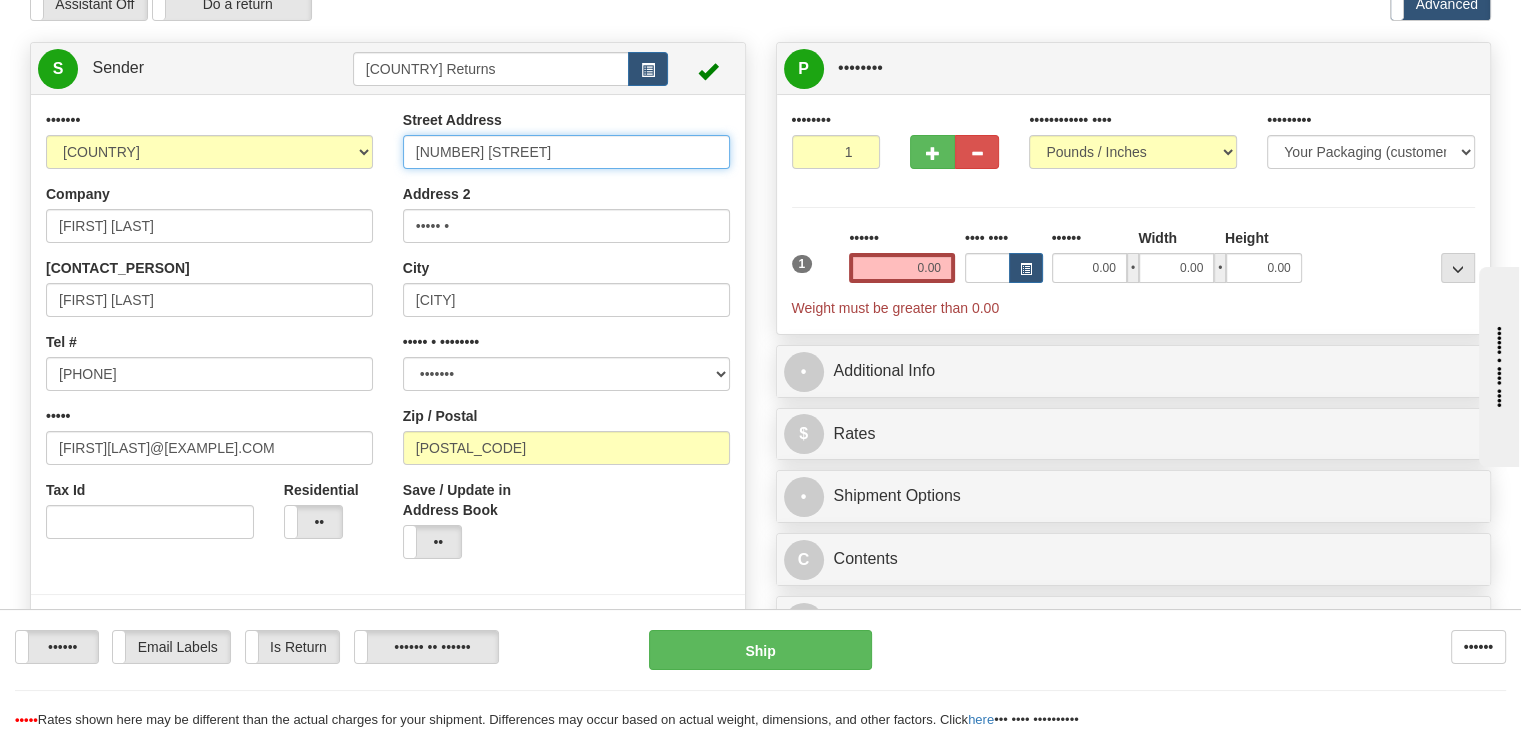 drag, startPoint x: 517, startPoint y: 202, endPoint x: 368, endPoint y: 220, distance: 150.08331 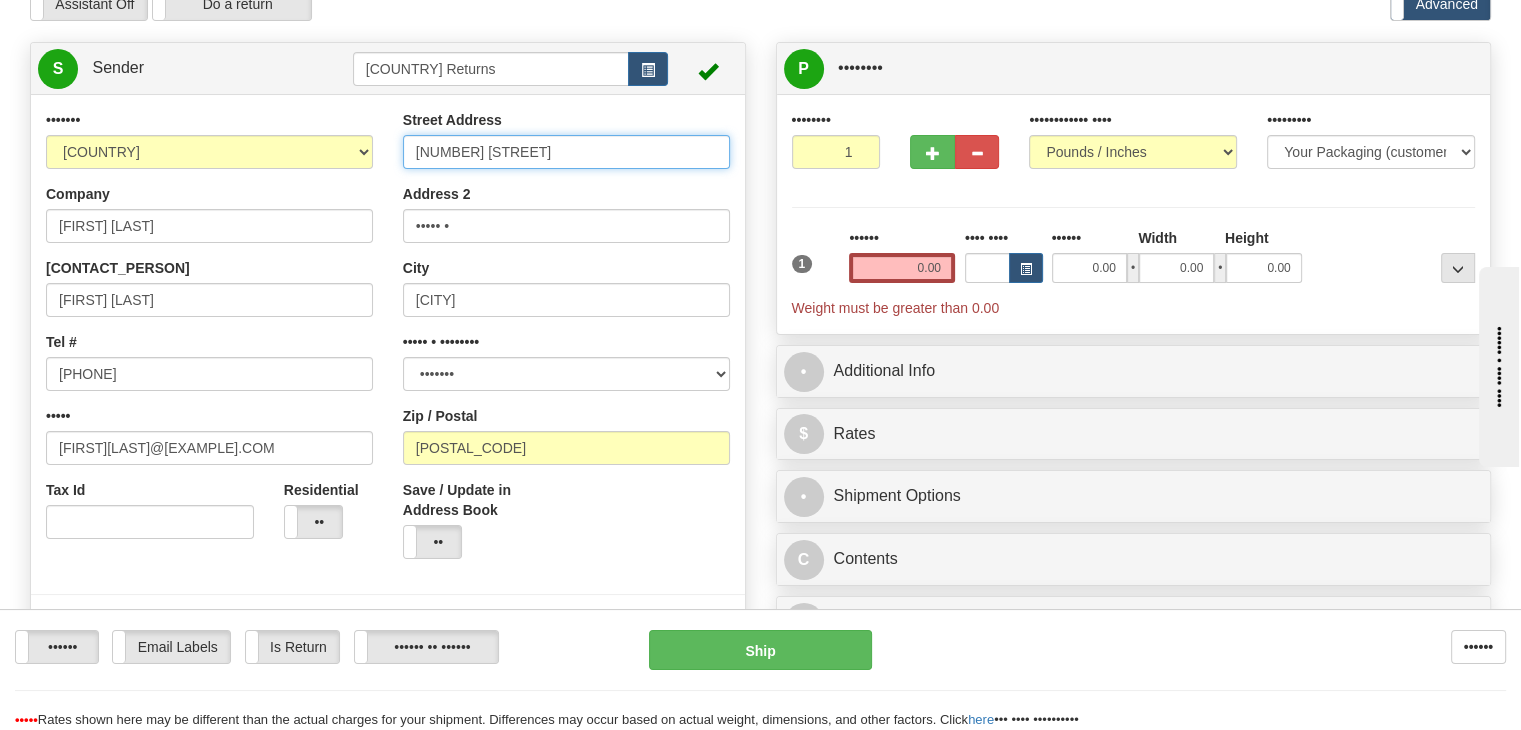 click on "•••••••
•••••••••••
••••• •••••••
•••••••
•••••••
•••••••• •••••
•••••••
••••••
••••••••
••••••• ••• •••••••
•••••••••
•••••••
•••••
•••••••••
•••••••
••••••••••
••••••
•••••••
•••••••
••••••••••
••••••••
•••••••
•••••••
••••••
•••••
•••••••
••••••
•••••••
•••••••• ••••• ••••••••• ••• ••••
••••••
••••••••
•••••• ••••••
••••••
••••••• •••••• ••••• •••••••••
••••••• •••••• •••••••
••••••
••••••••
••••••• ••••
•••••••
••••••••
••••••••
••••••
•••••• •••••••
•••• •••••
•••••• •••••••
••••••• ••••••• ••••••••
••••
•••••
•••••
••••••••• ••••••
••••• ••••••••• •••••••
••••••••
•••••••
•••••
•••••• •••••••••• •••••••• ••
•••• •••••••
••••• ••••
•••••••
•••••••
••••••
••••• ••••••••
•••••••
••••••••
••••••••
••••••••• ••••••••
•••• •••••
•••••••
•••••
•• ••••••••
•••••••••• ••••••
•••••••
•••••••
••••••••" at bounding box center (388, 387) 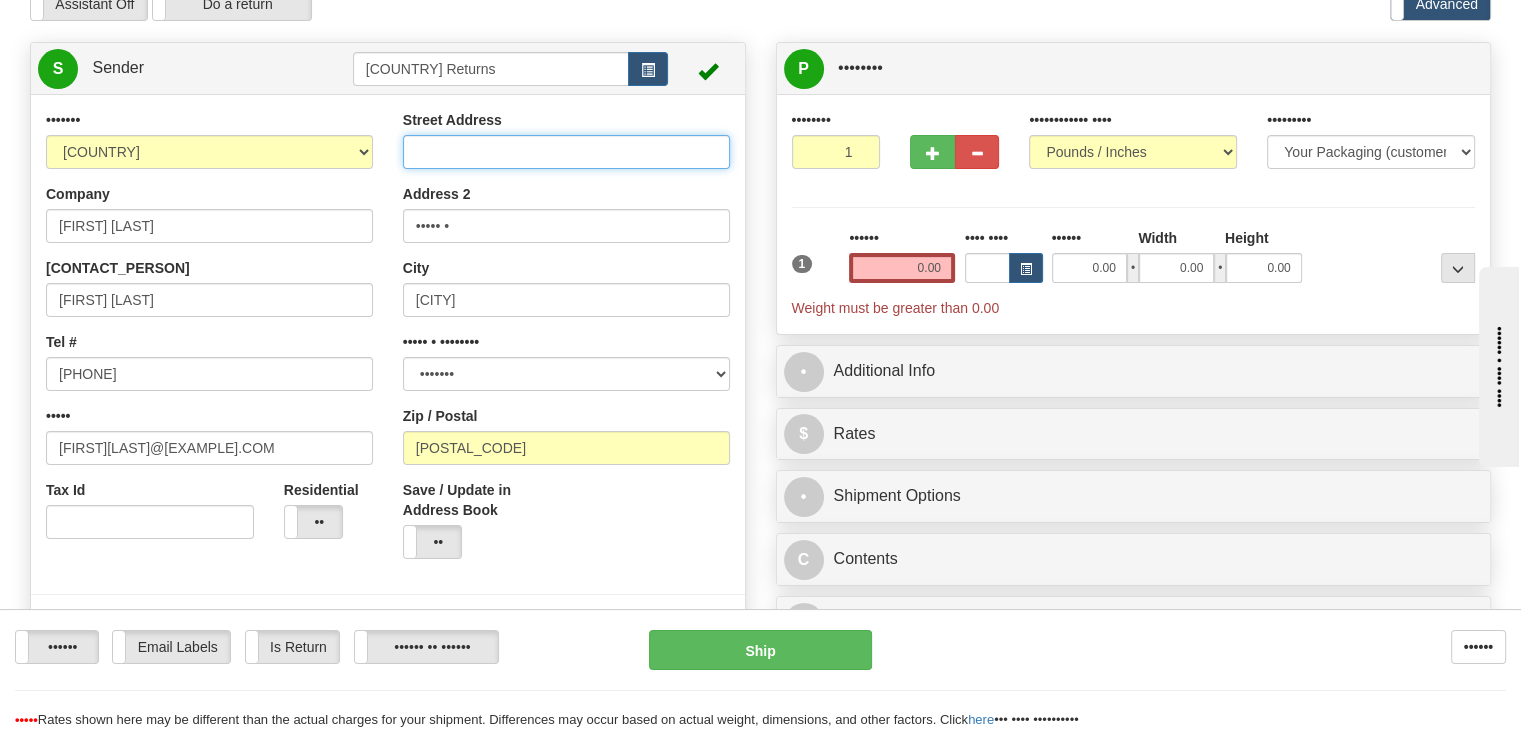 type 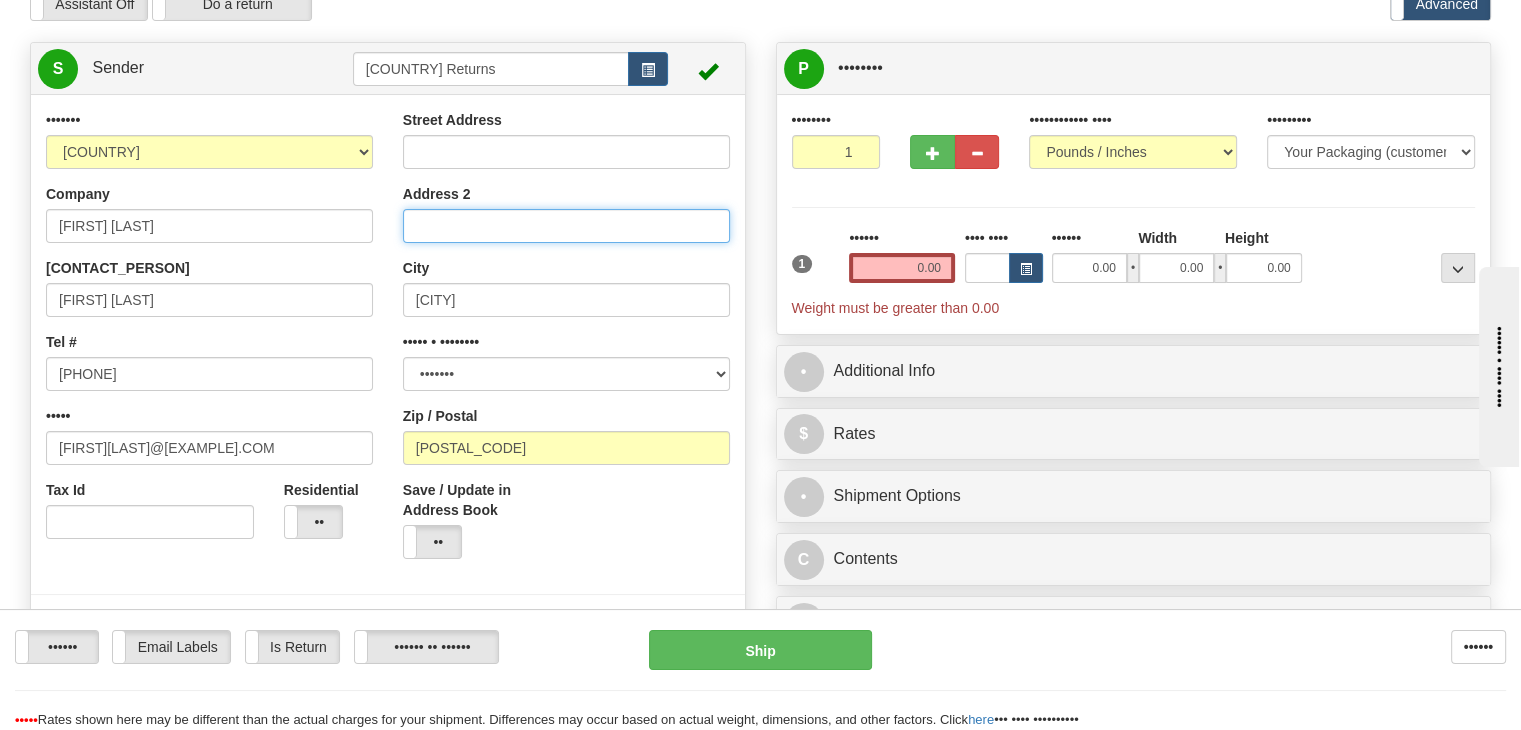 drag, startPoint x: 435, startPoint y: 275, endPoint x: 367, endPoint y: 300, distance: 72.44998 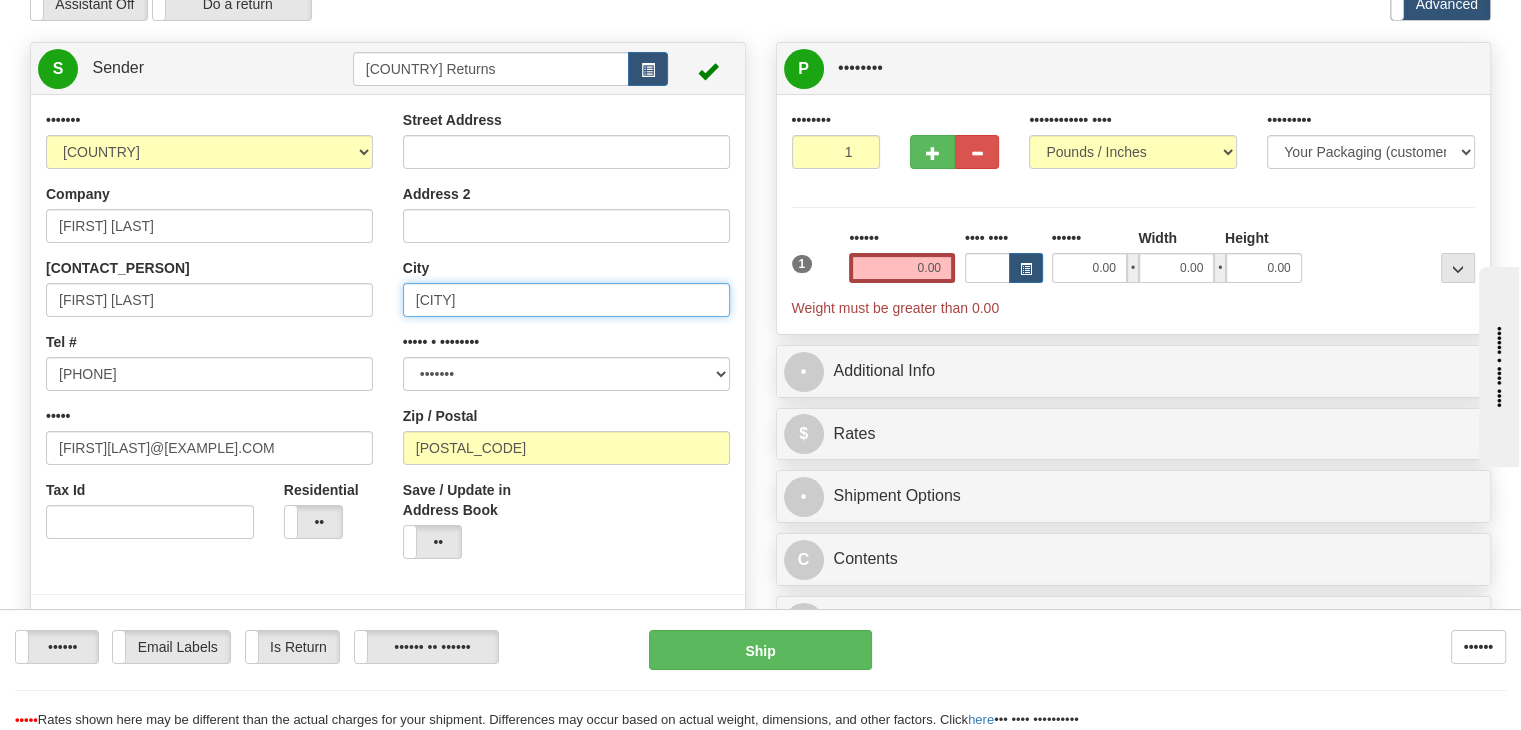 drag, startPoint x: 469, startPoint y: 350, endPoint x: 364, endPoint y: 369, distance: 106.7052 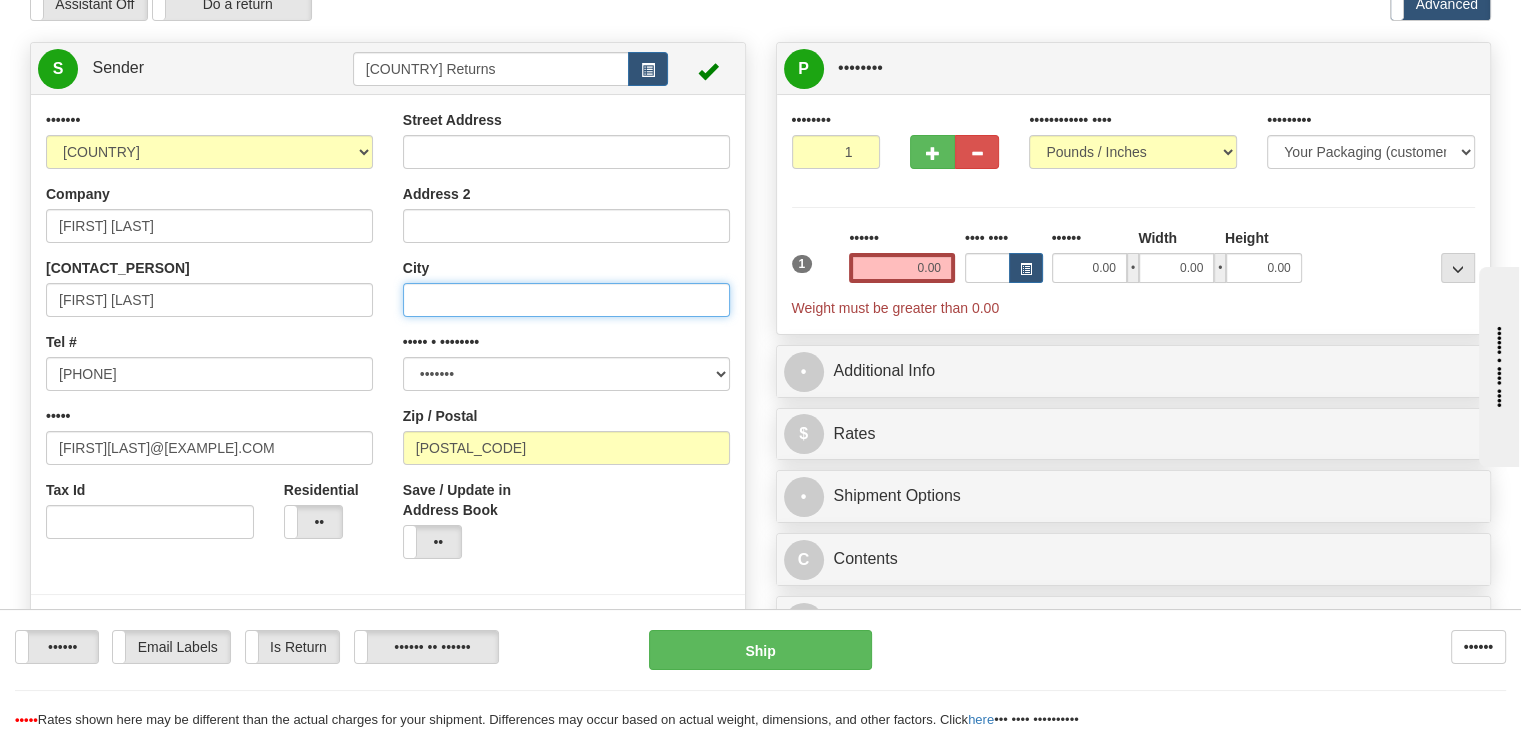 type 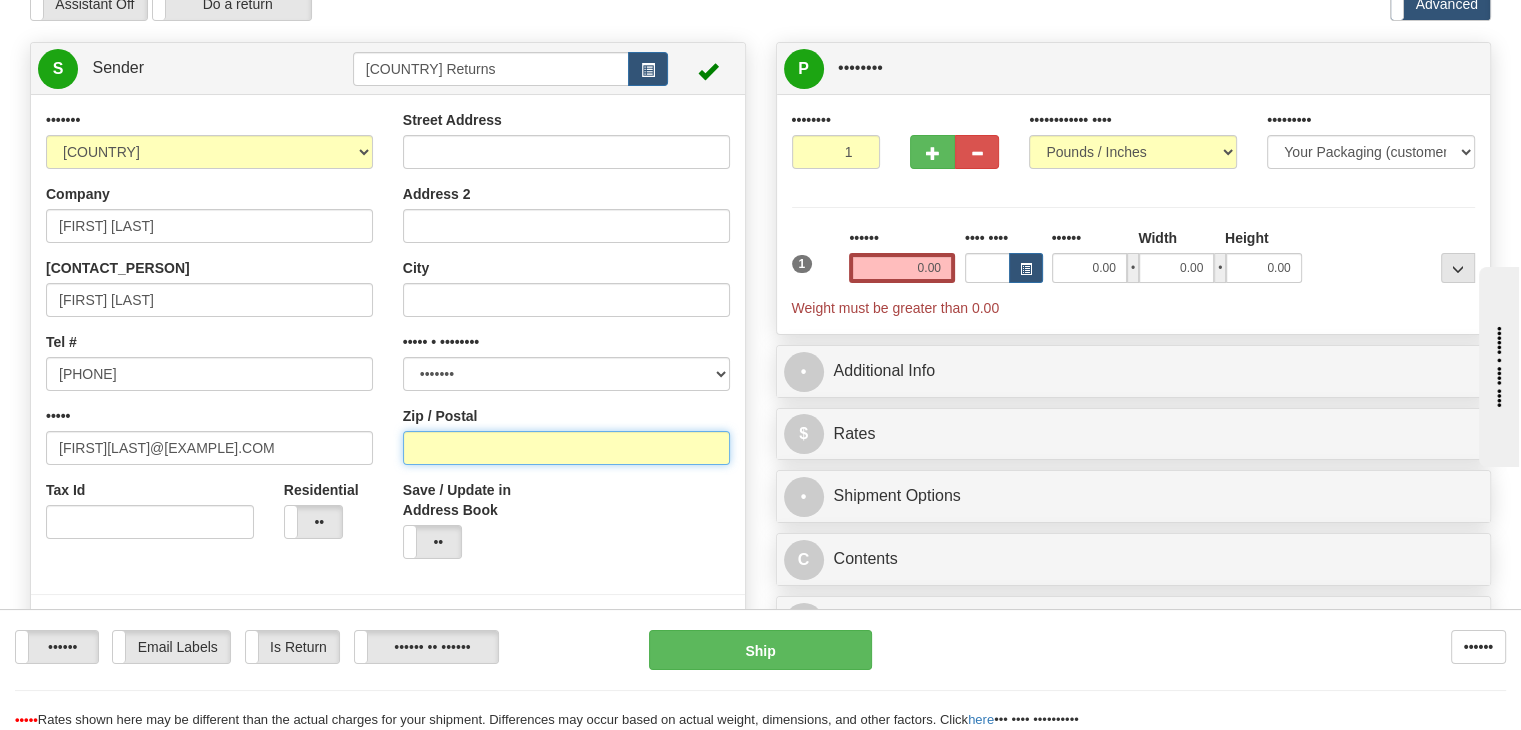 drag, startPoint x: 483, startPoint y: 489, endPoint x: 364, endPoint y: 496, distance: 119.2057 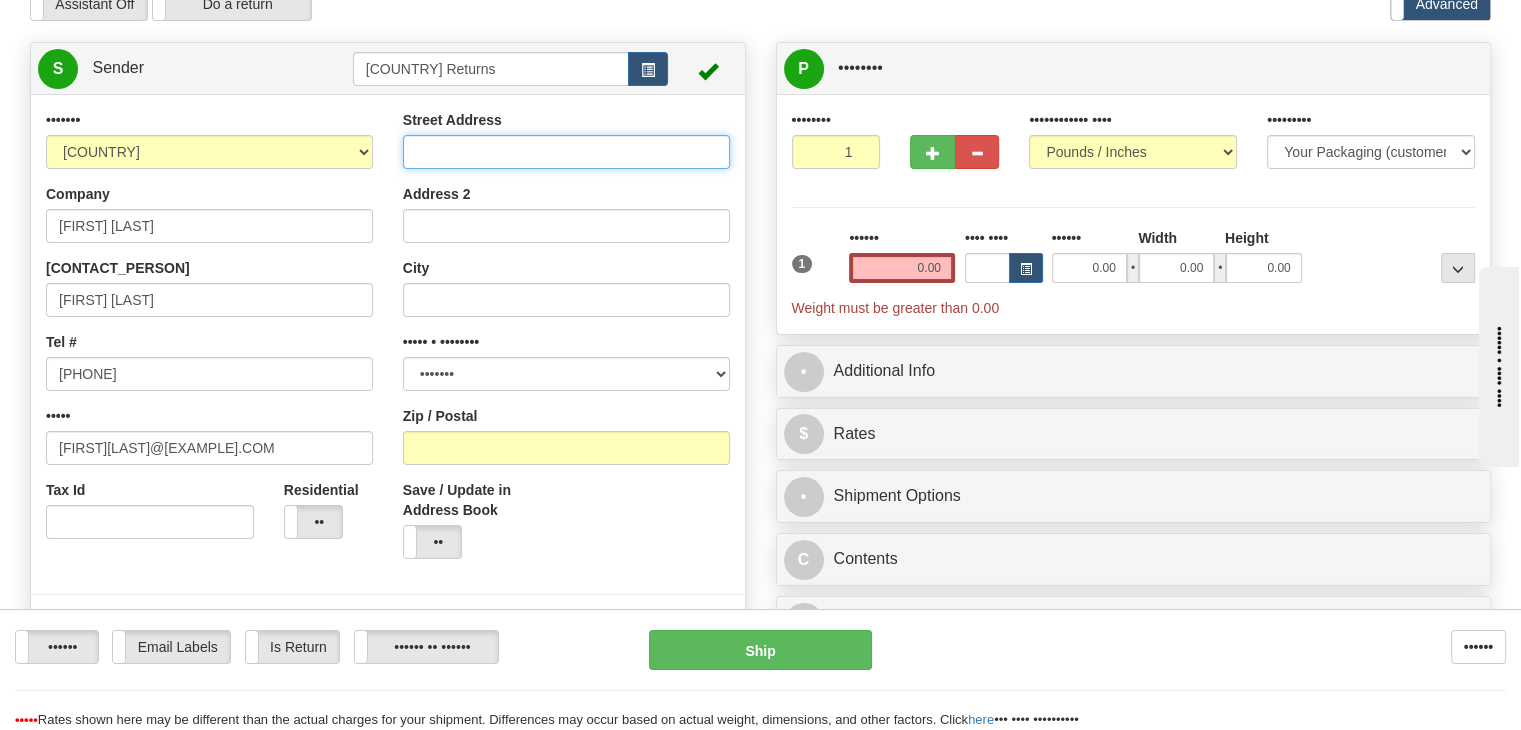 drag, startPoint x: 424, startPoint y: 193, endPoint x: 446, endPoint y: 191, distance: 22.090721 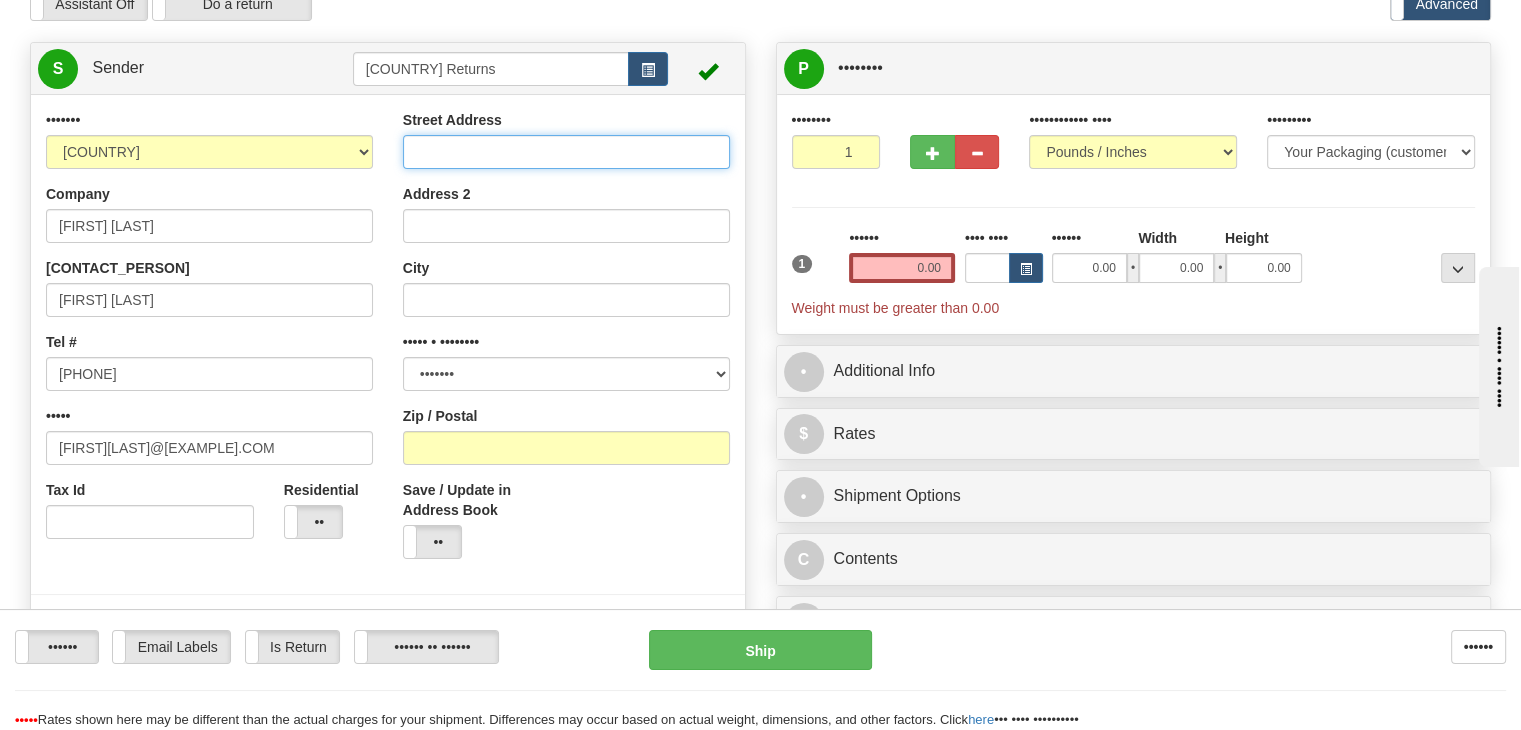 click on "Street Address" at bounding box center (566, 152) 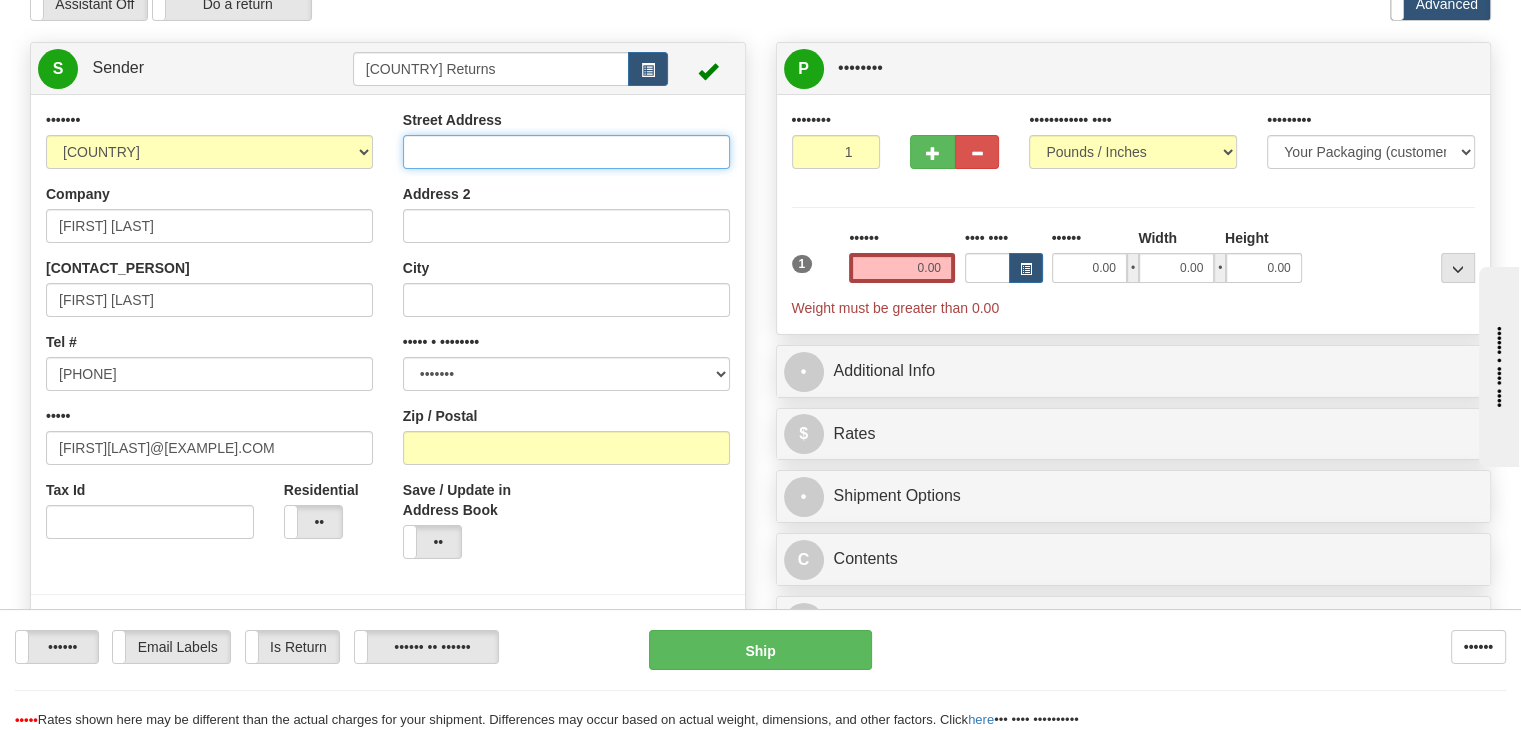 paste on "[NUMBER] [STREET]" 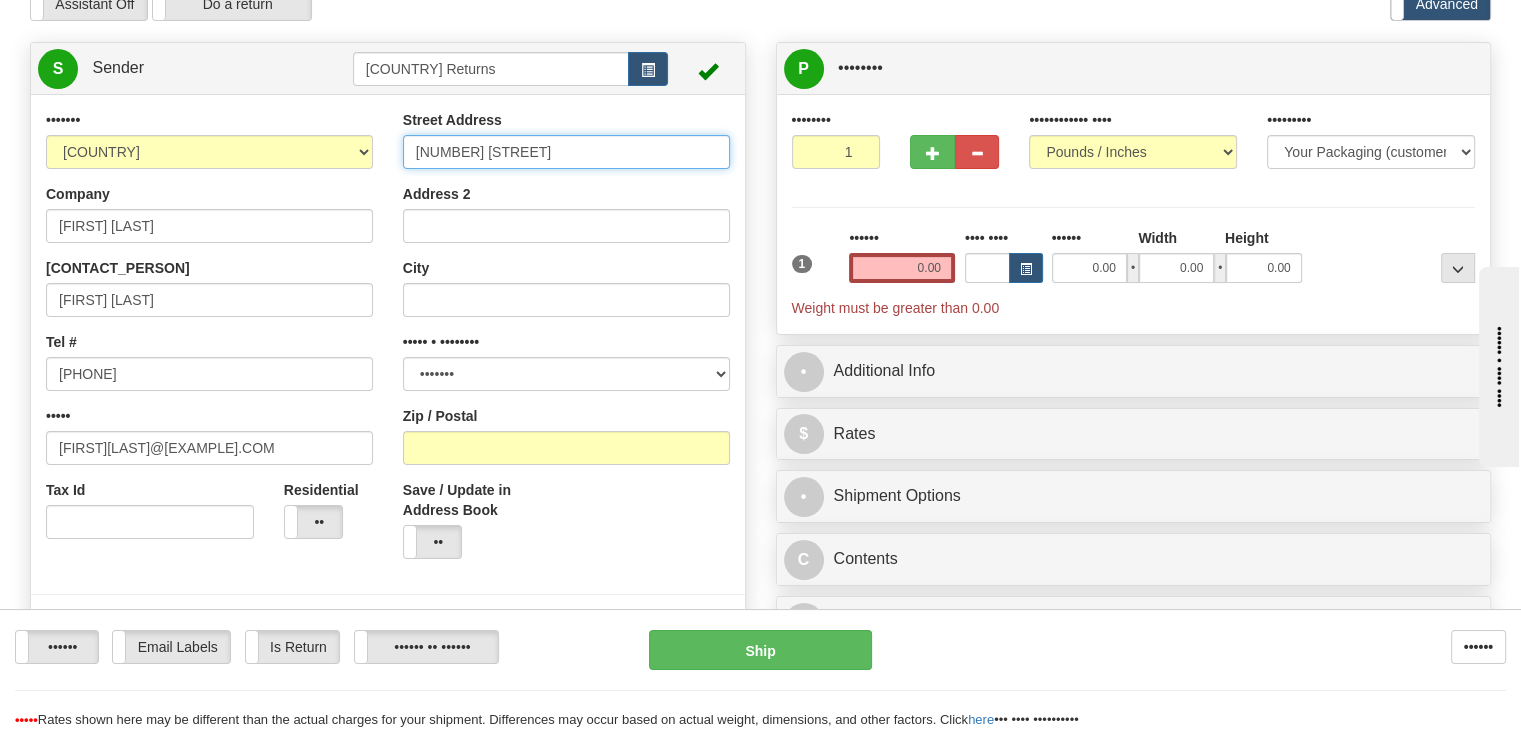 type on "[NUMBER] [STREET]" 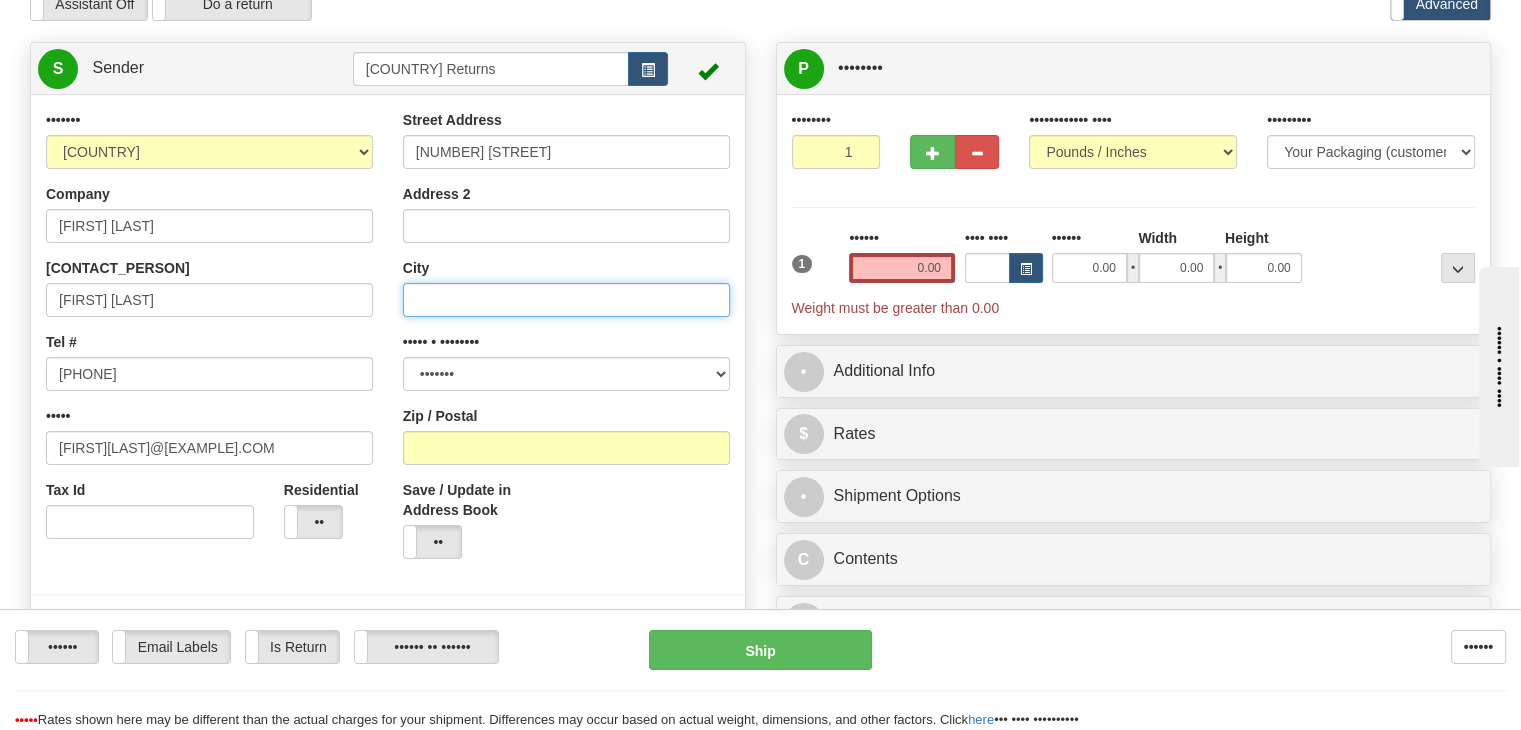 click on "City" at bounding box center (566, 300) 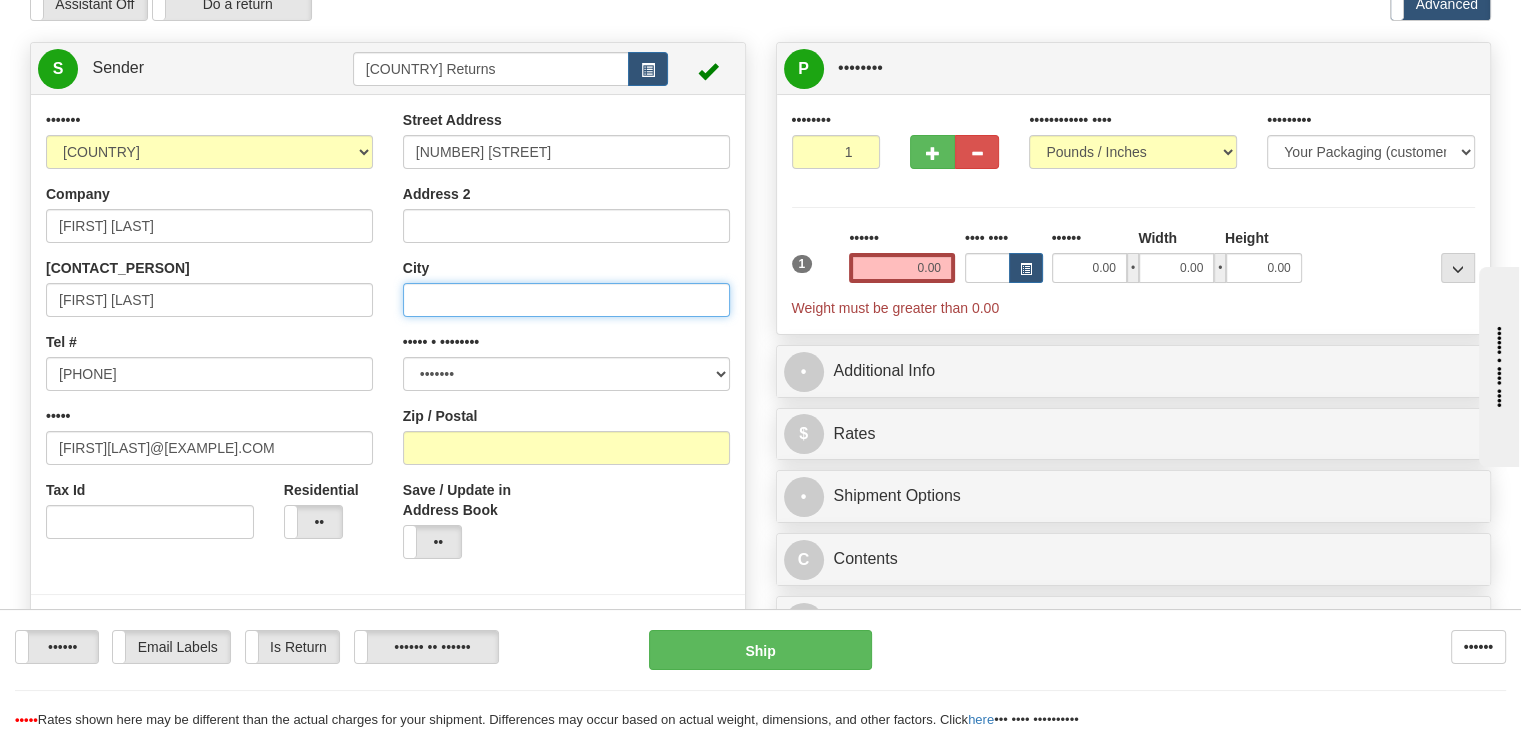 paste on "[CITY]" 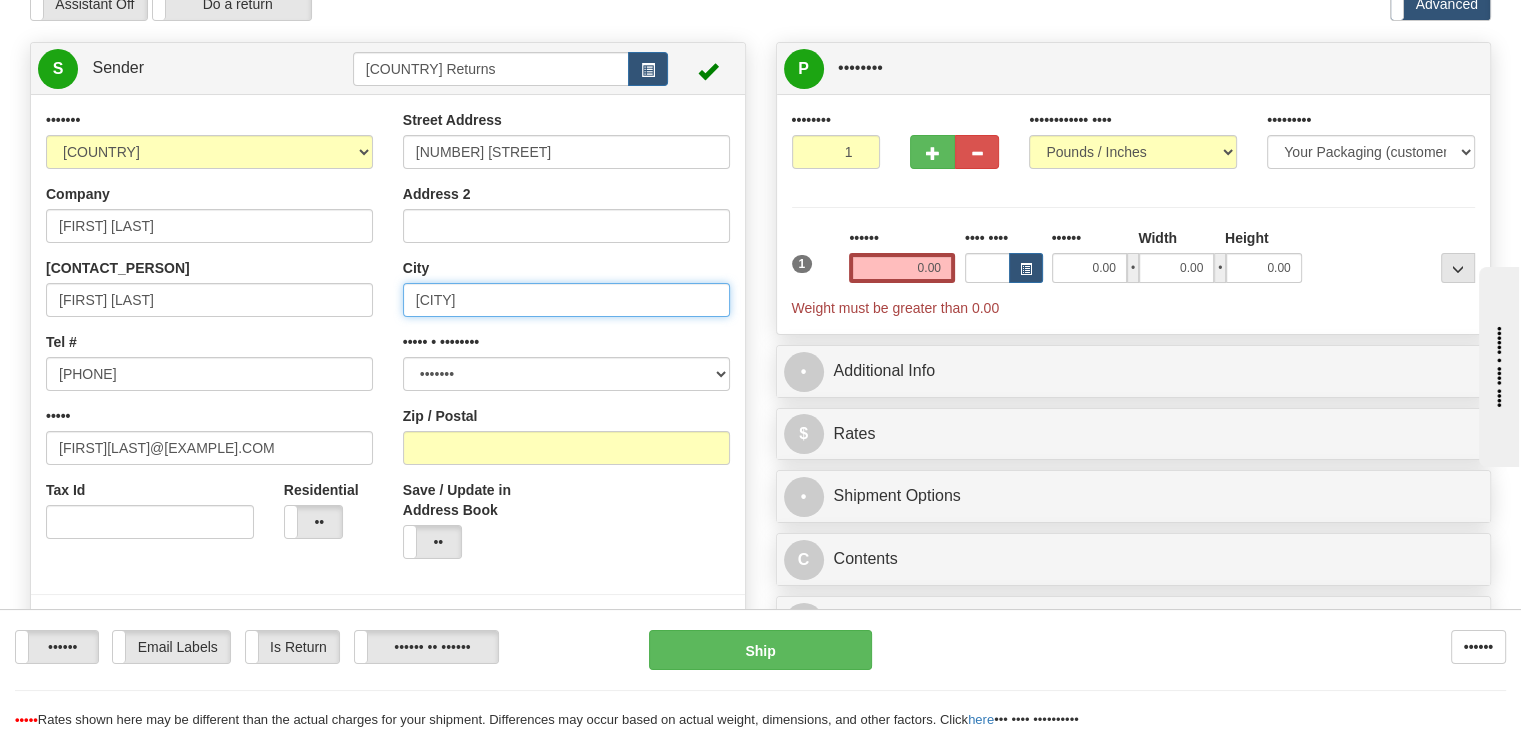 type on "[CITY]" 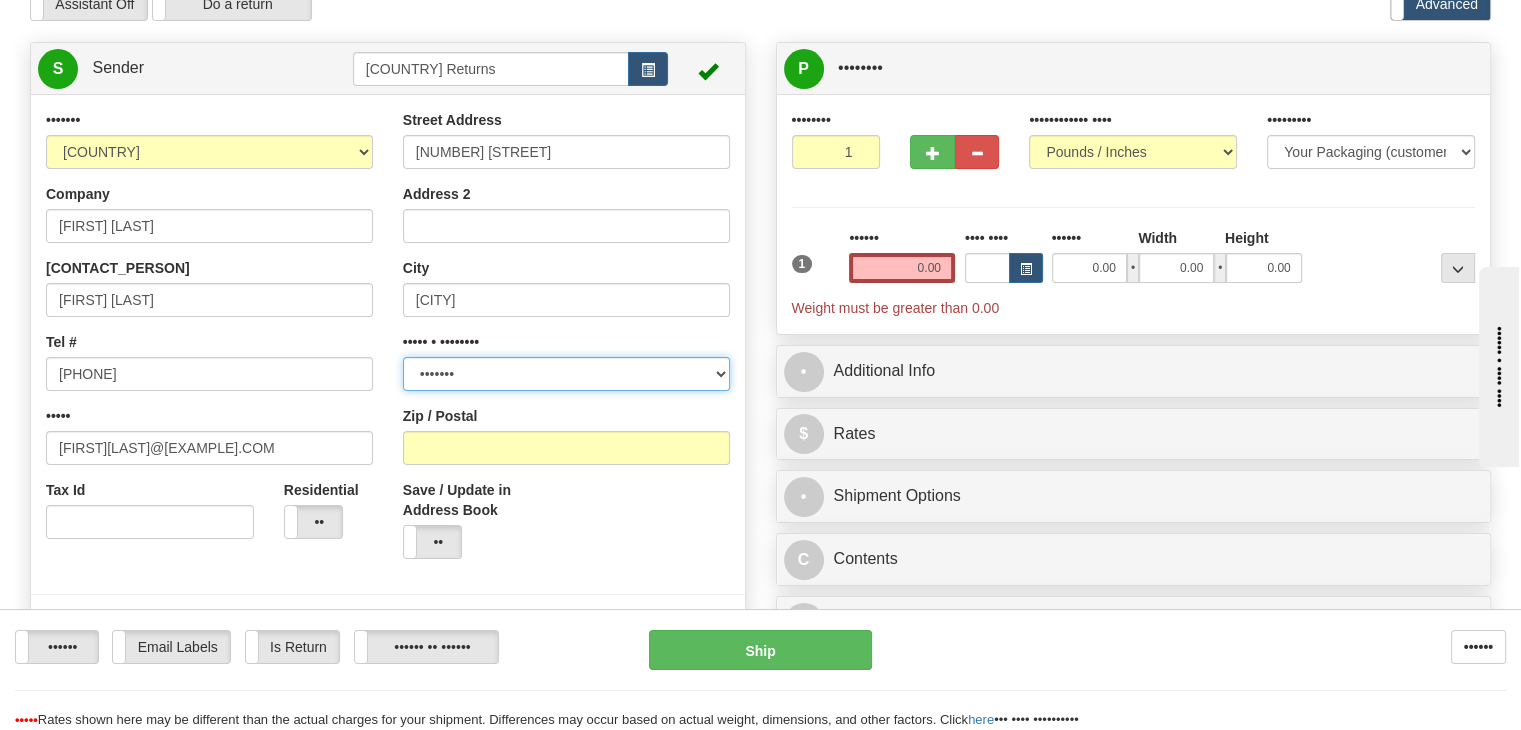 click on "••••••• ••••••• •••••••• •••••••• ••• ••••••••• •••••••••••• •••• •••••• ••••••• •• ••••••••••• ••••••• •••••• •••••• •••••• •••••• •••••••••••• ••••• •••••••••" at bounding box center [566, 374] 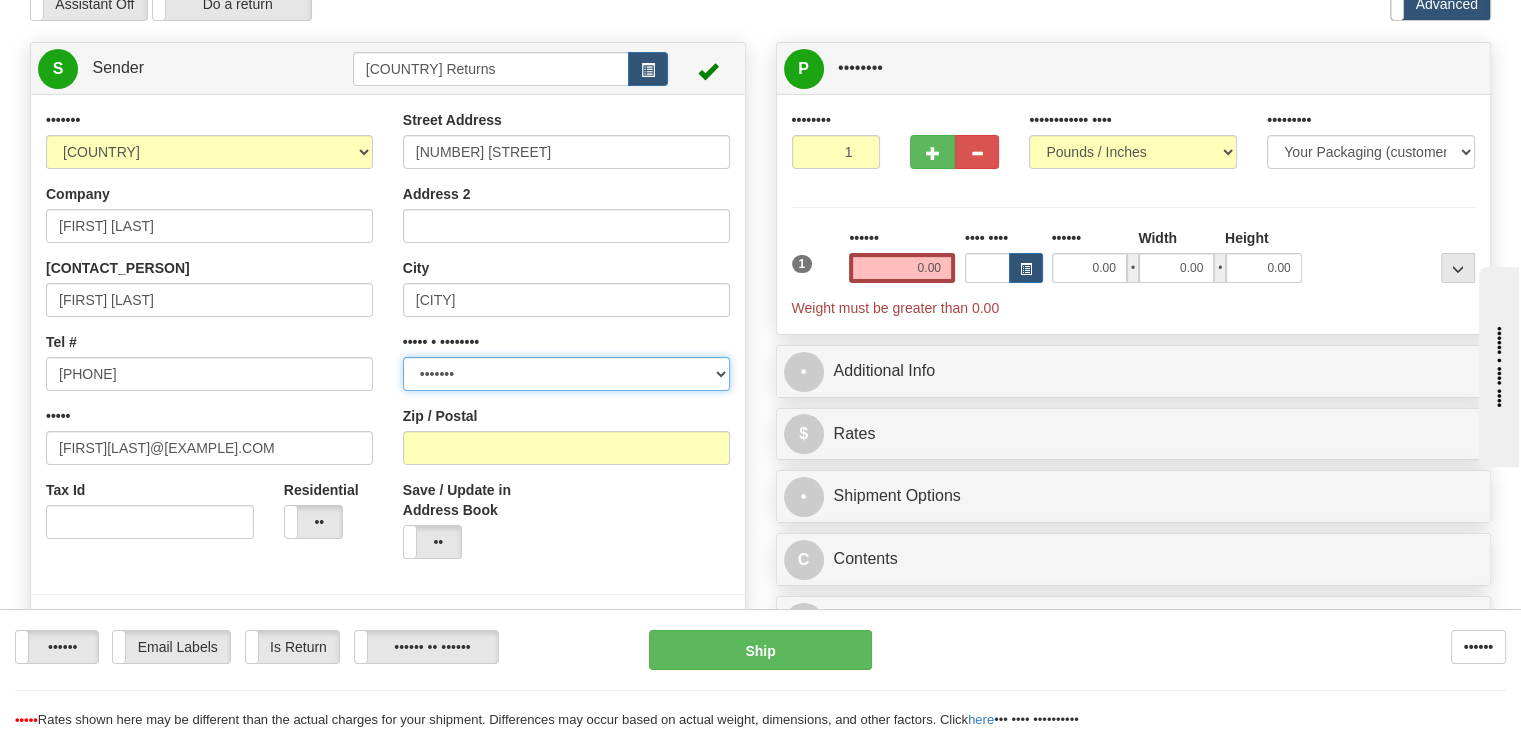 select on "[COUNTRY_CODE]" 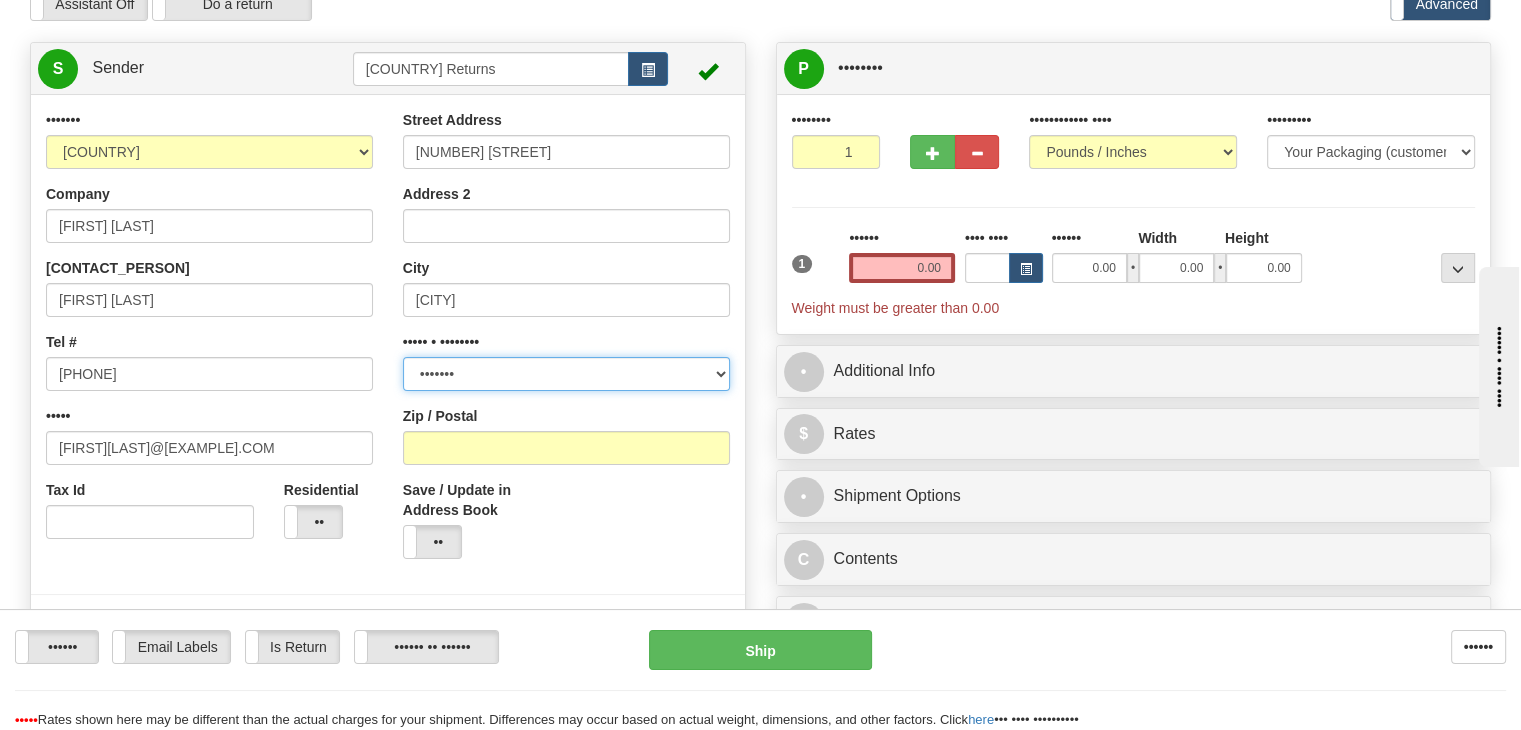 click on "••••••• ••••••• •••••••• •••••••• ••• ••••••••• •••••••••••• •••• •••••• ••••••• •• ••••••••••• ••••••• •••••• •••••• •••••• •••••• •••••••••••• ••••• •••••••••" at bounding box center (566, 374) 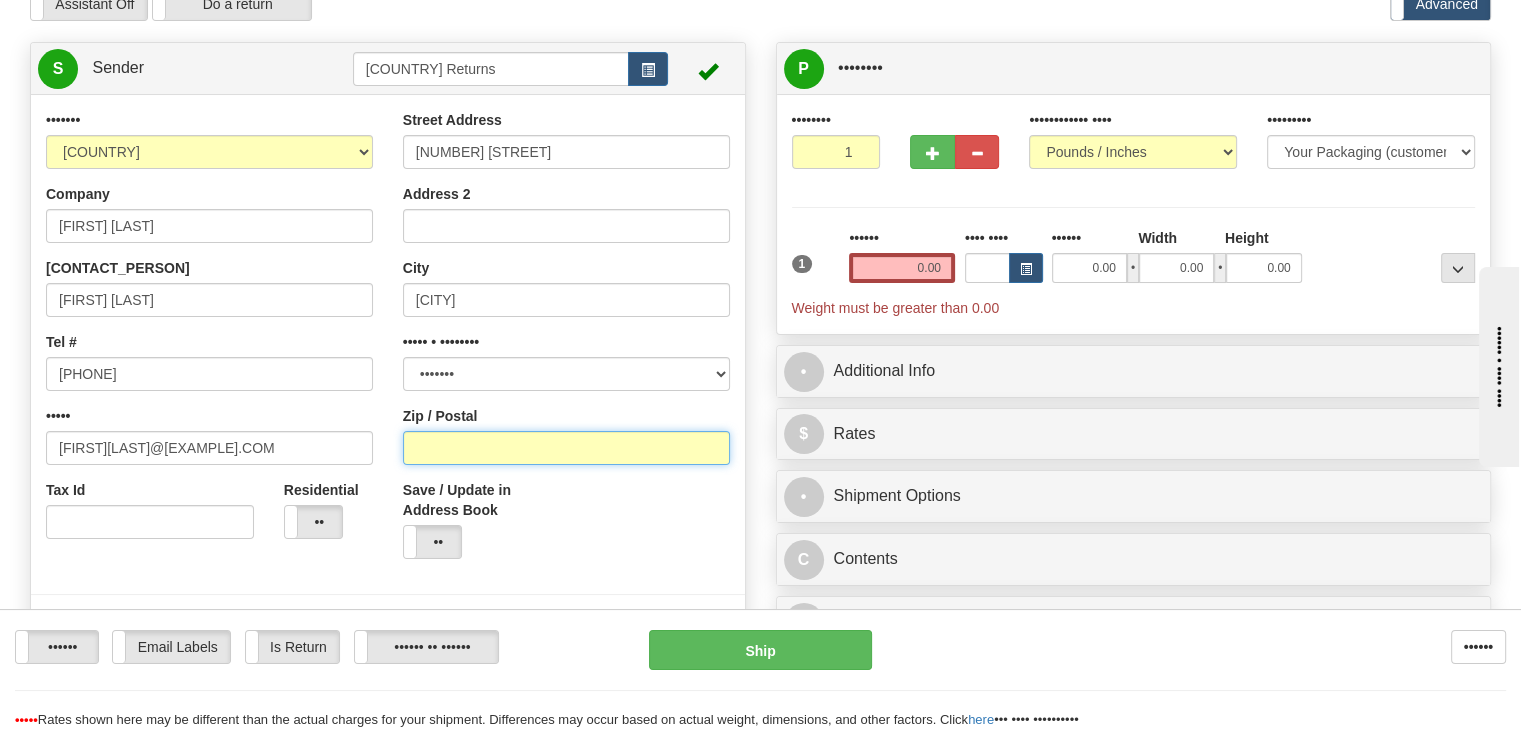 drag, startPoint x: 472, startPoint y: 489, endPoint x: 595, endPoint y: 237, distance: 280.41577 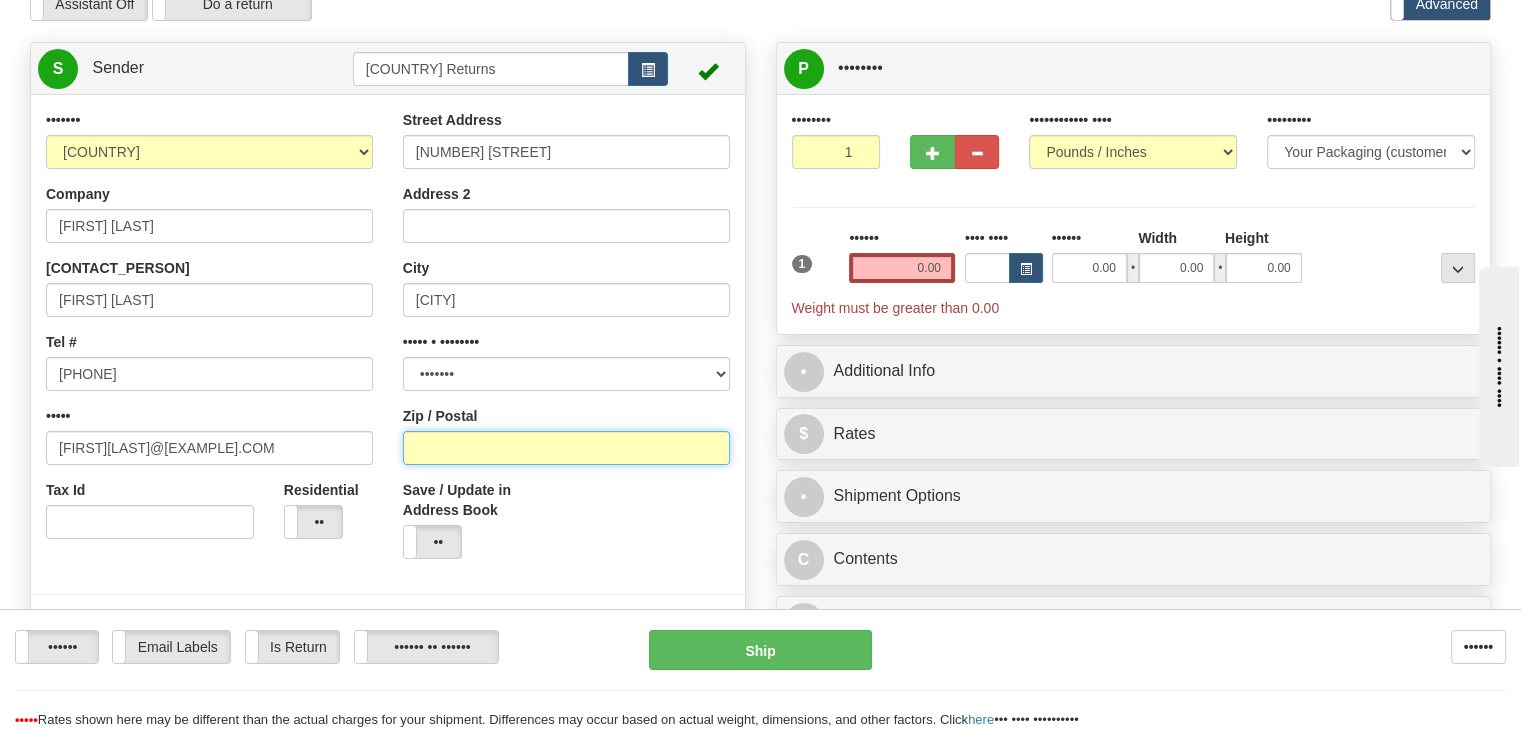 paste on "[POSTAL_CODE]" 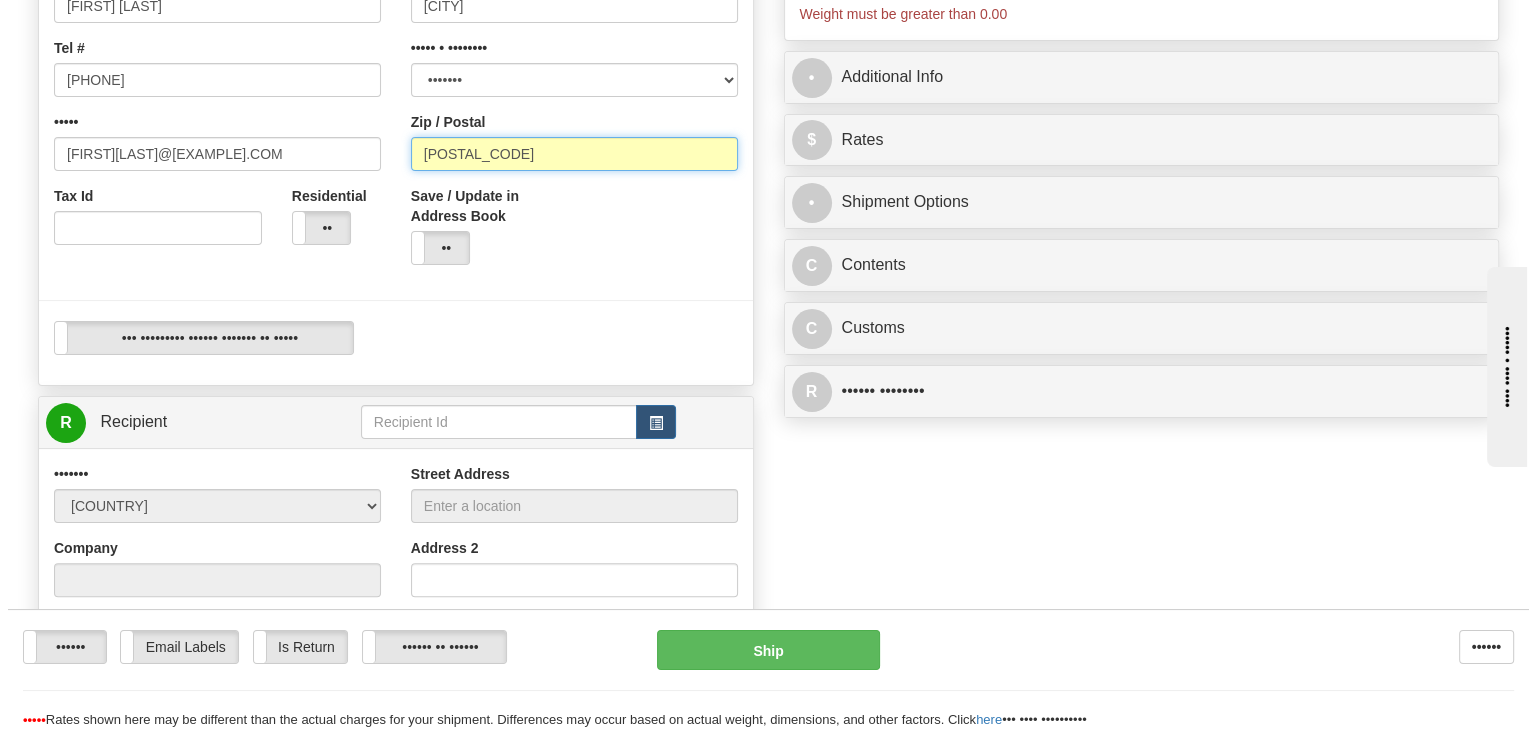 scroll, scrollTop: 400, scrollLeft: 0, axis: vertical 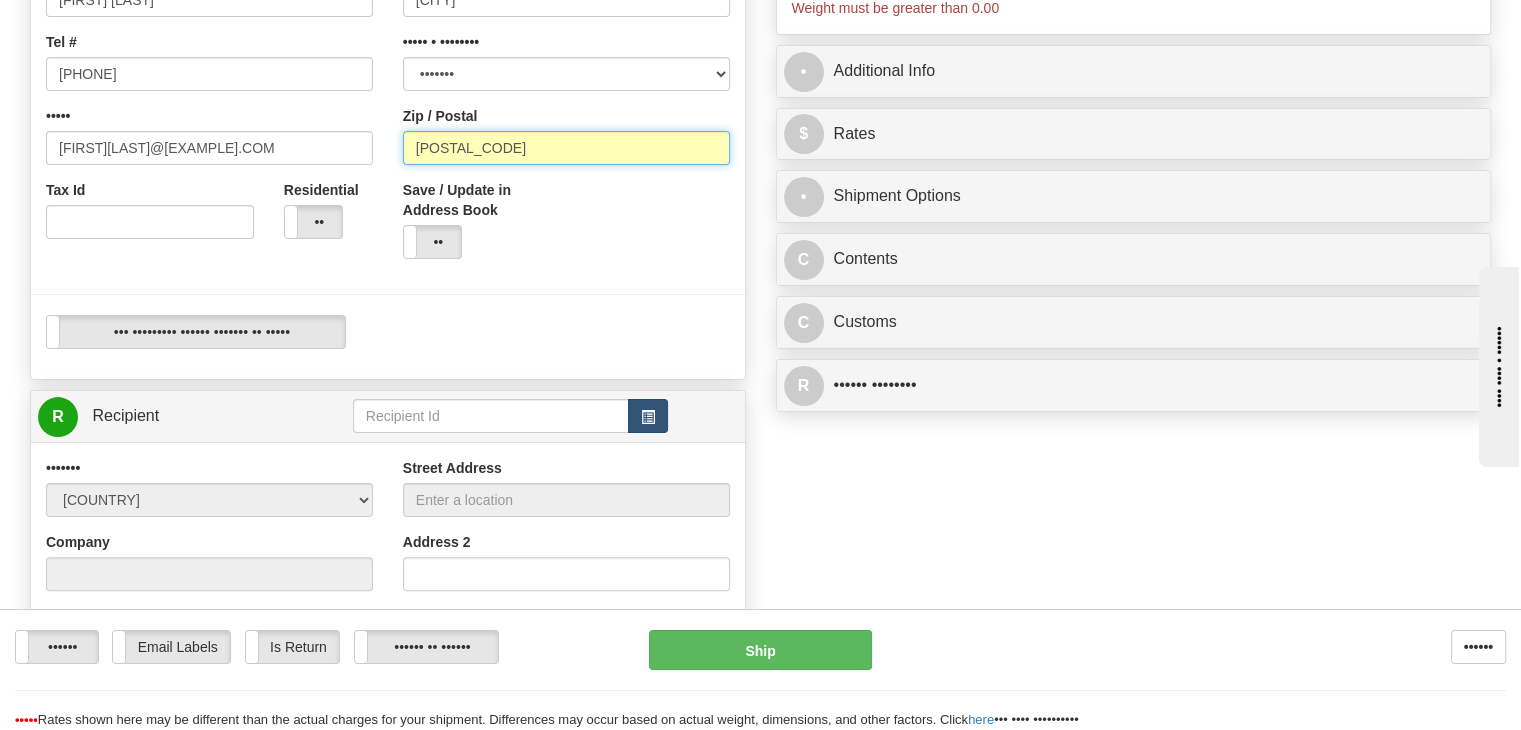 type on "[POSTAL_CODE]" 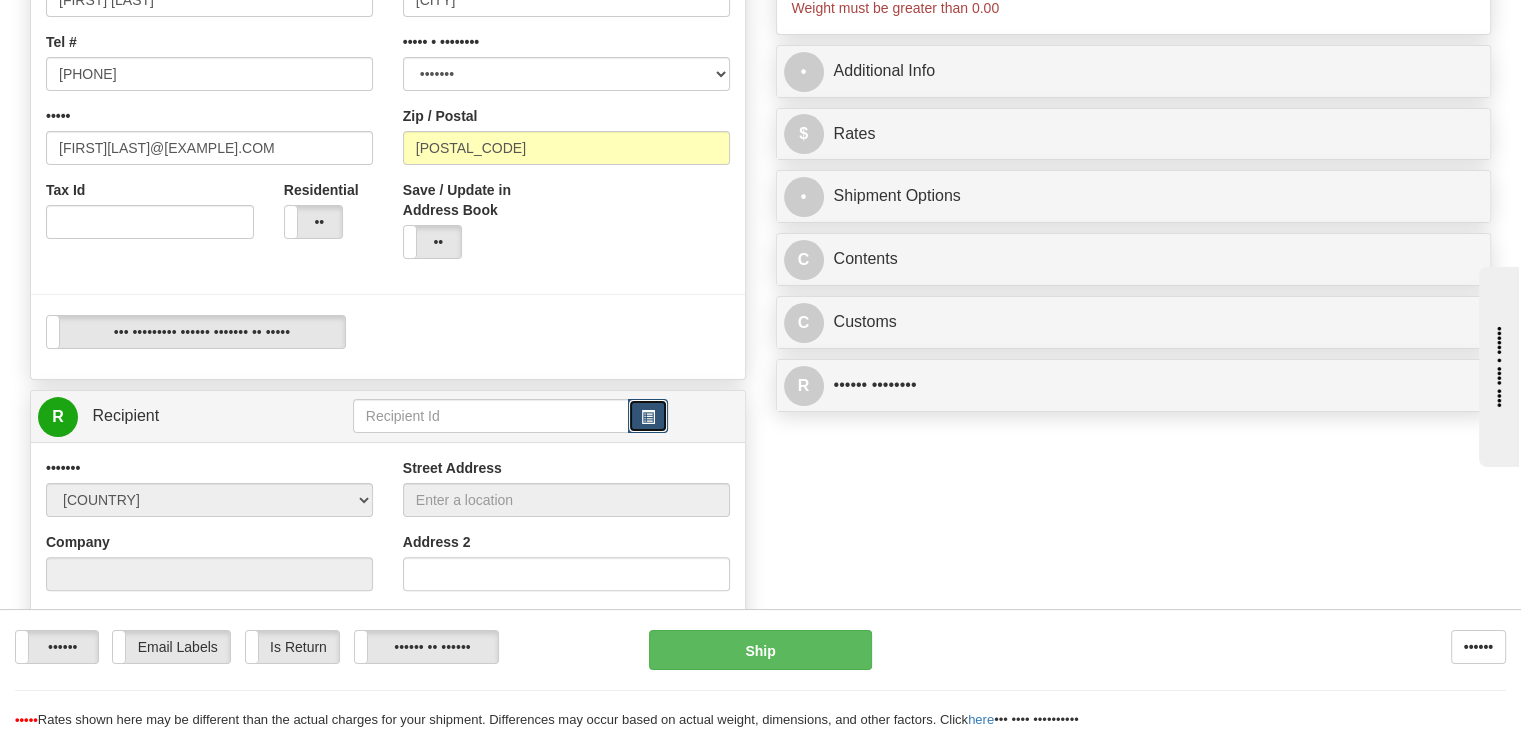 click at bounding box center (648, 416) 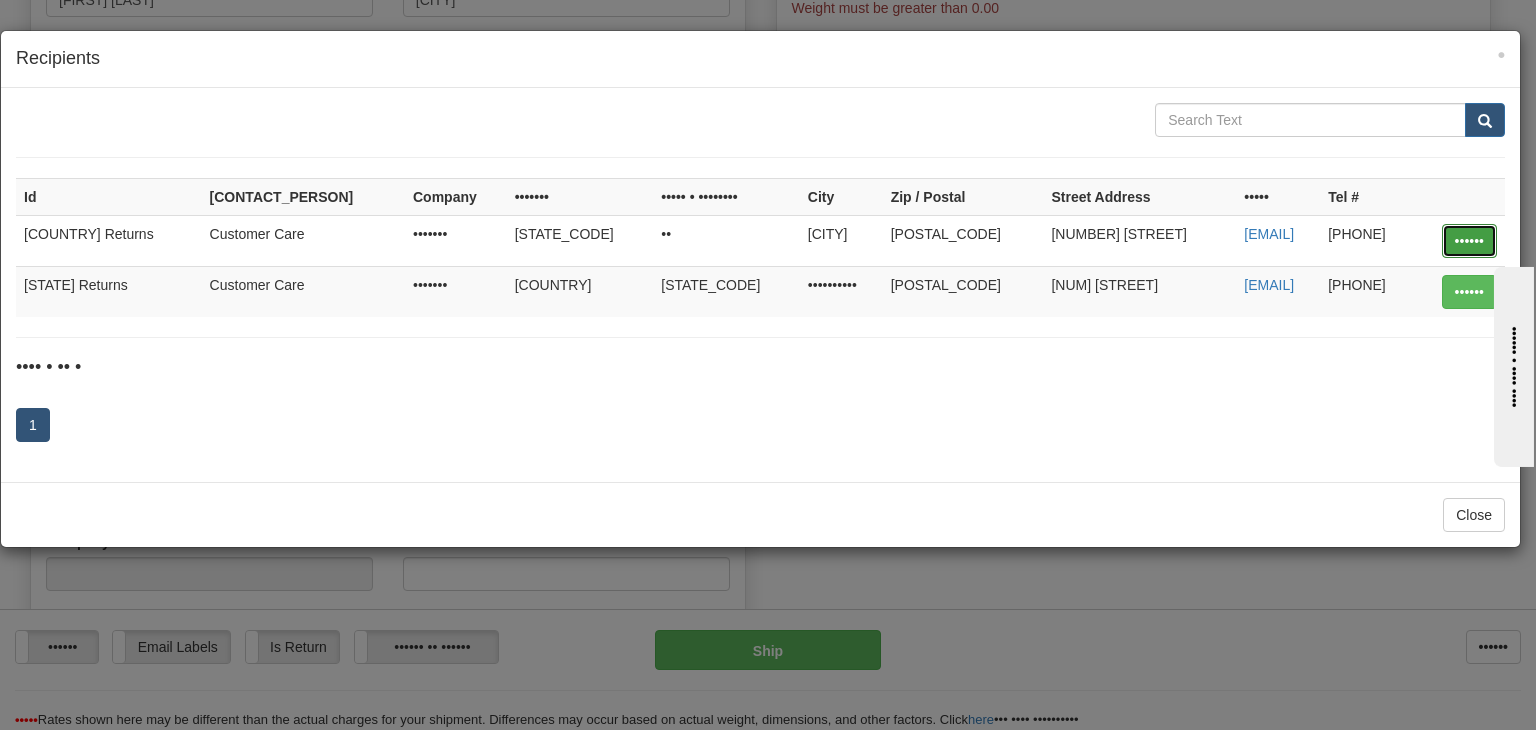 click on "••••••" at bounding box center (1469, 241) 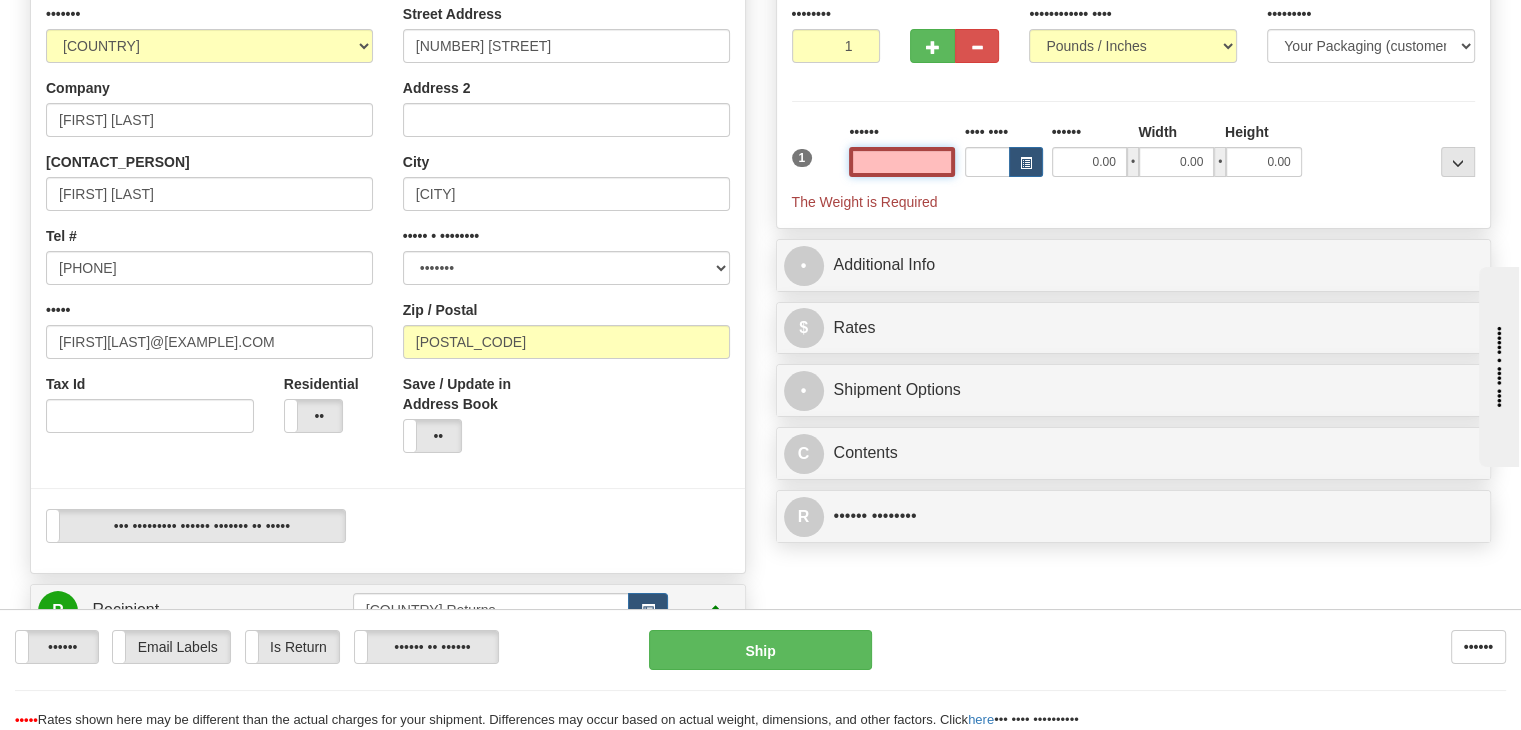scroll, scrollTop: 199, scrollLeft: 0, axis: vertical 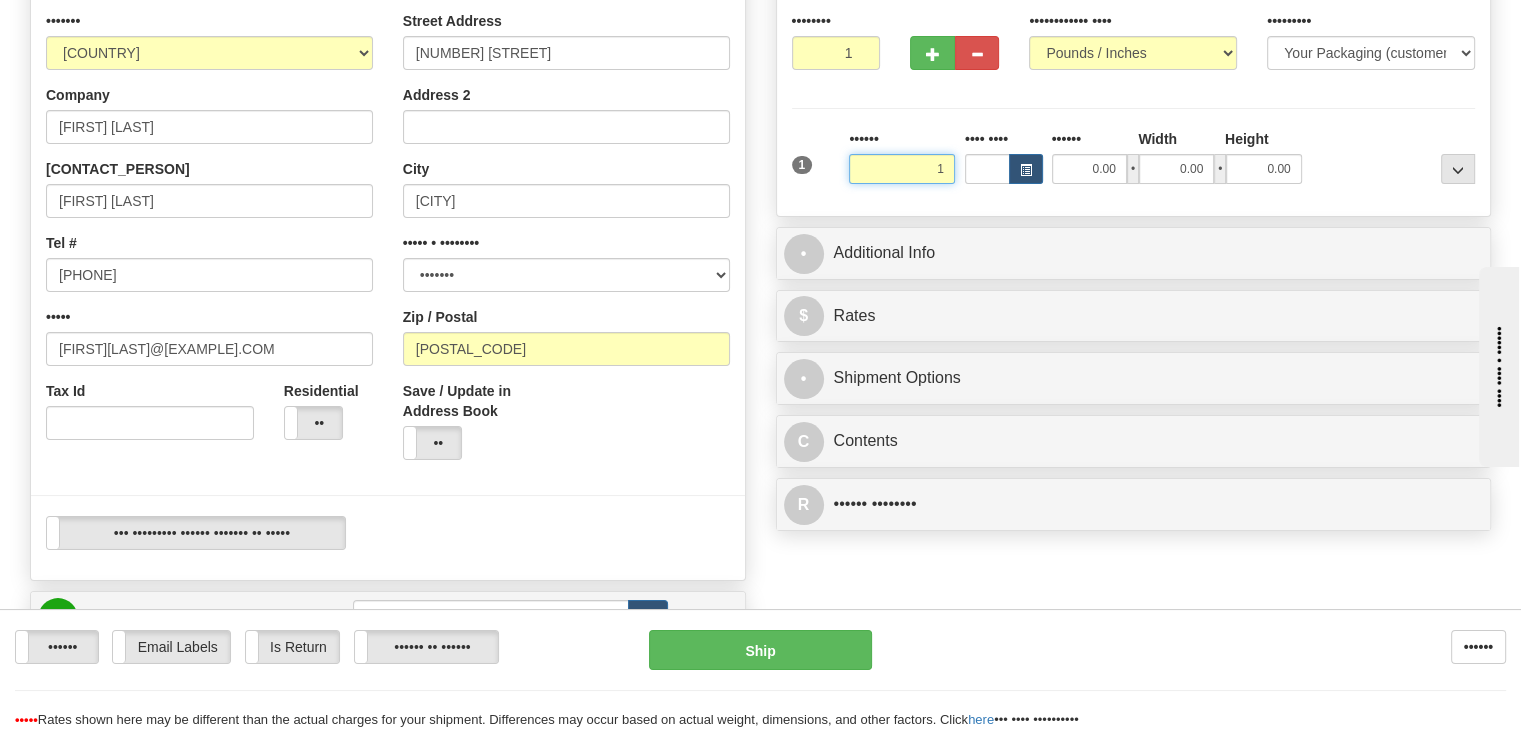 type on "1" 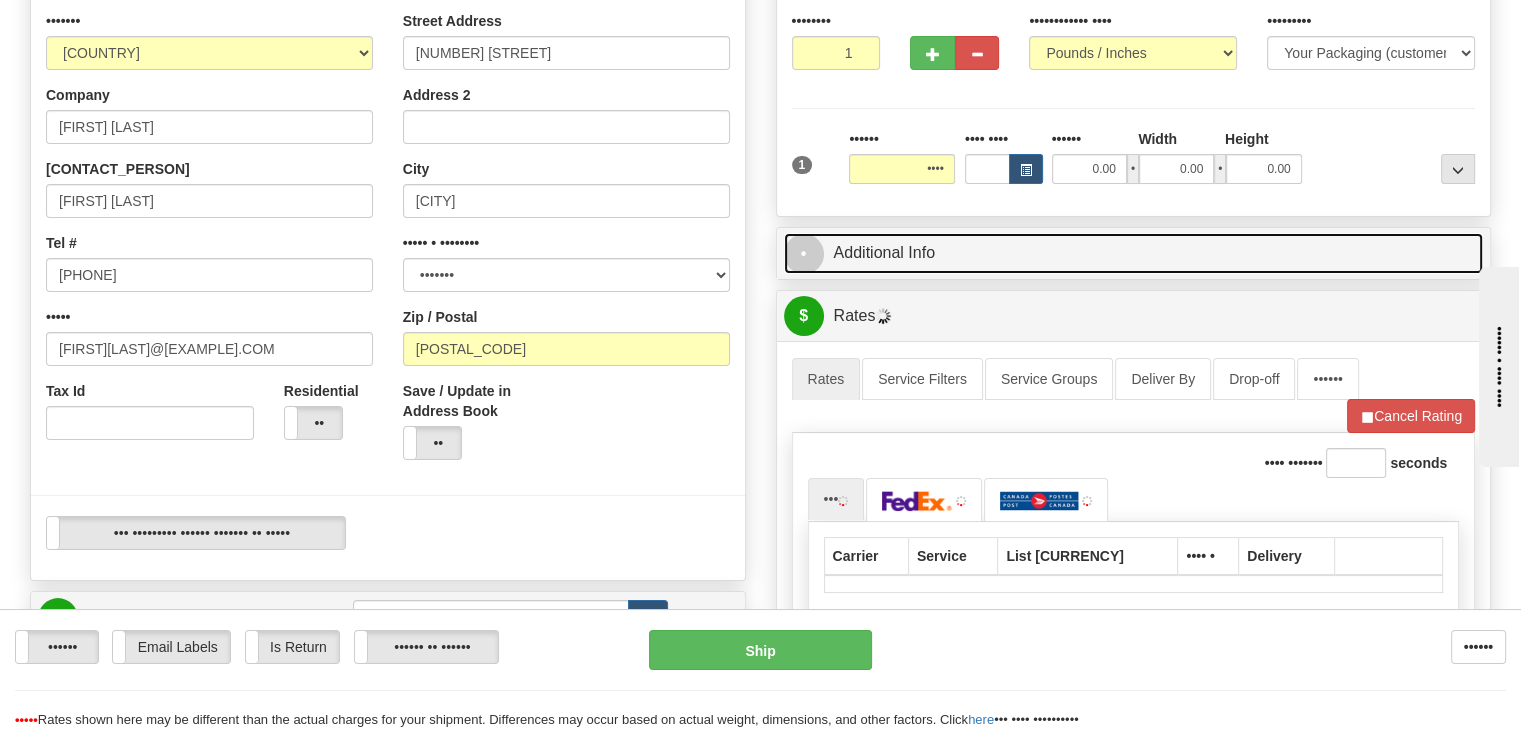 click on "I Additional Info" at bounding box center [1134, 253] 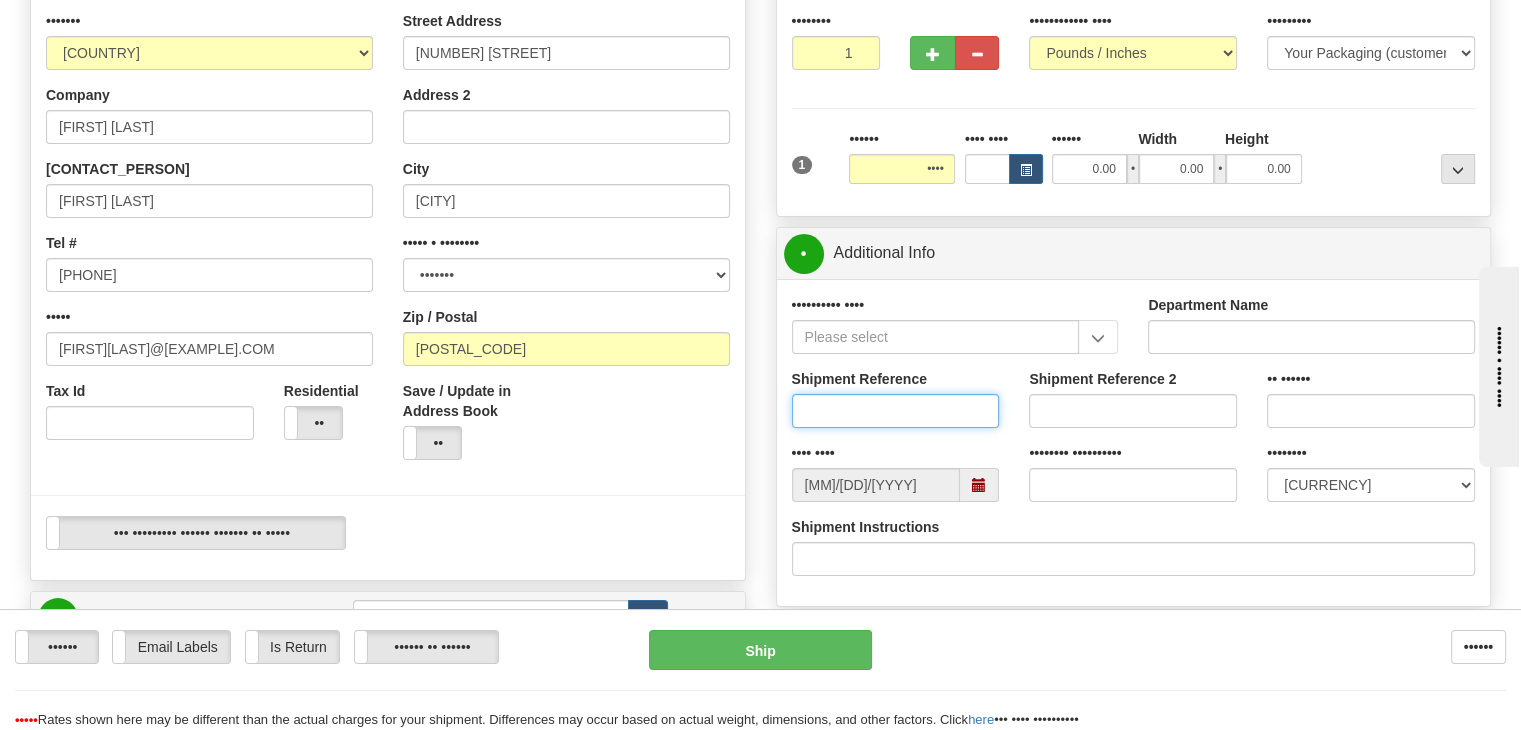 click on "Shipment Reference" at bounding box center (896, 411) 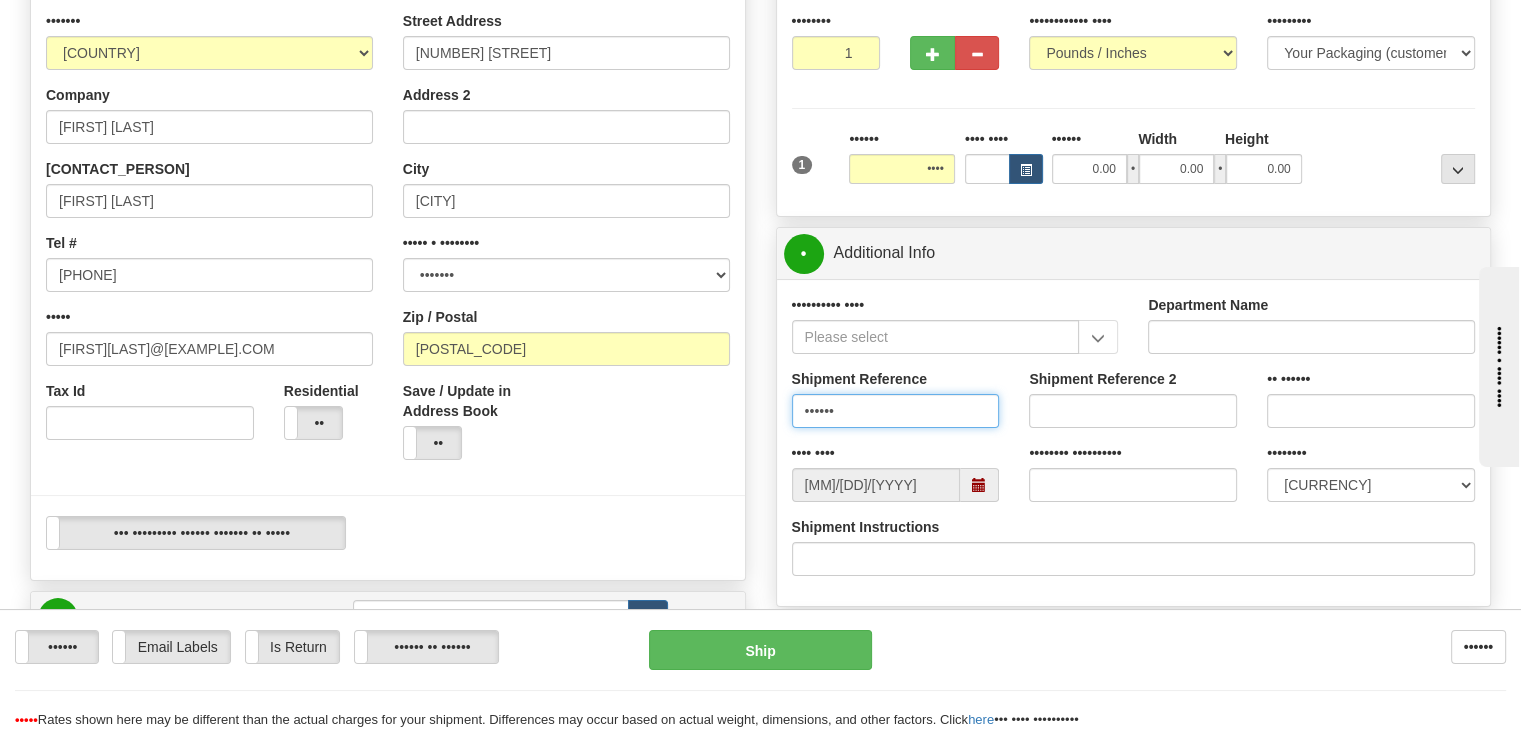 click at bounding box center (979, 485) 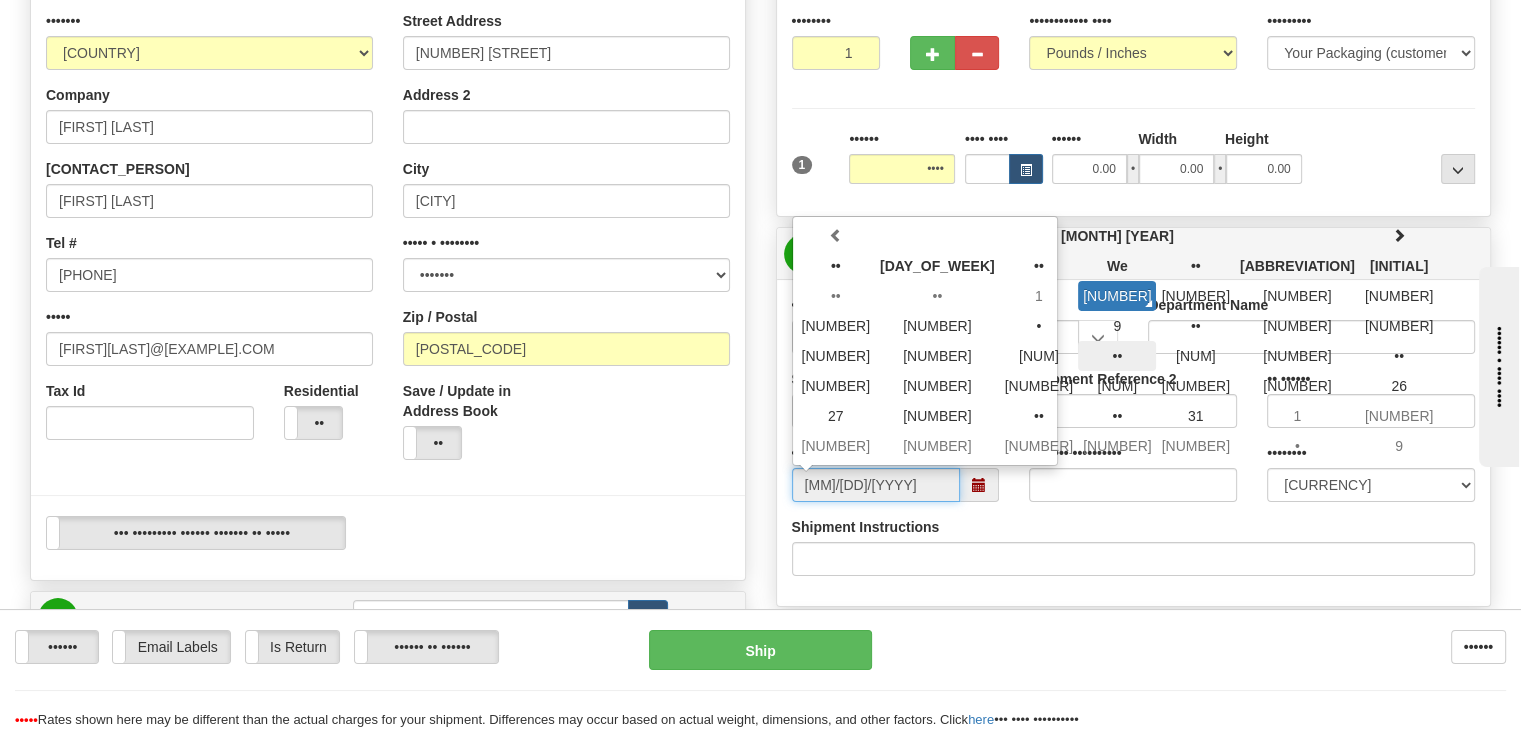 click on "••" at bounding box center (1117, 296) 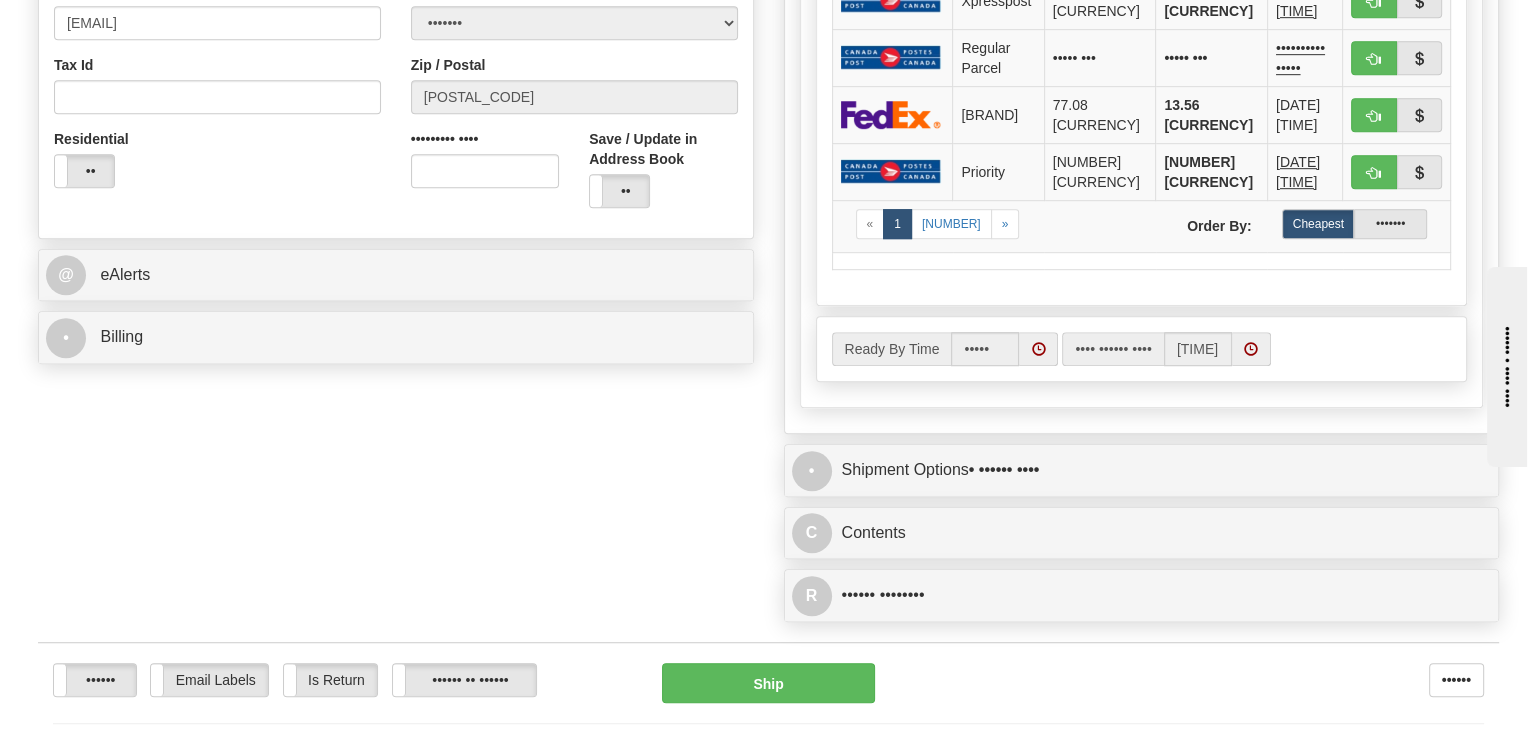scroll, scrollTop: 1399, scrollLeft: 0, axis: vertical 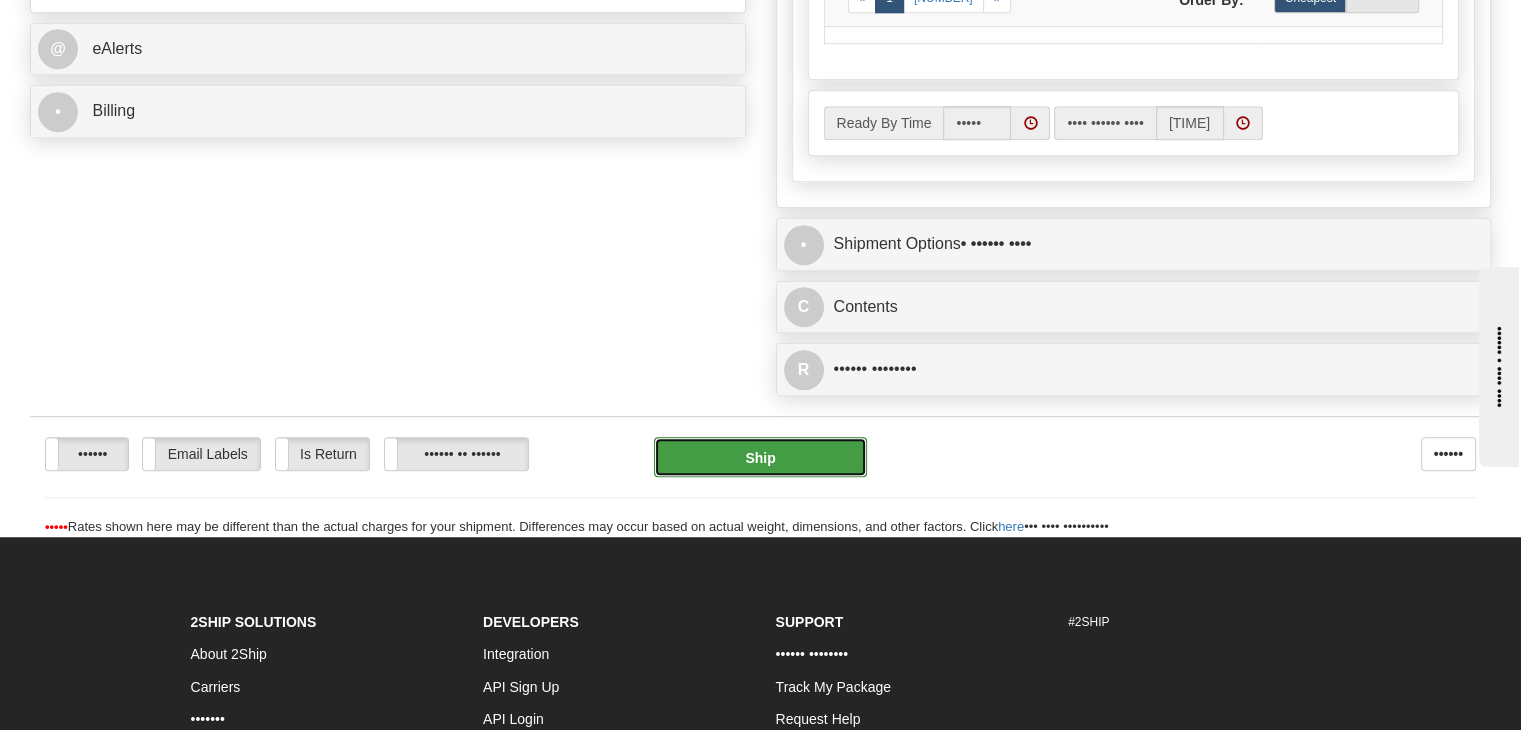click on "Ship" at bounding box center [761, 457] 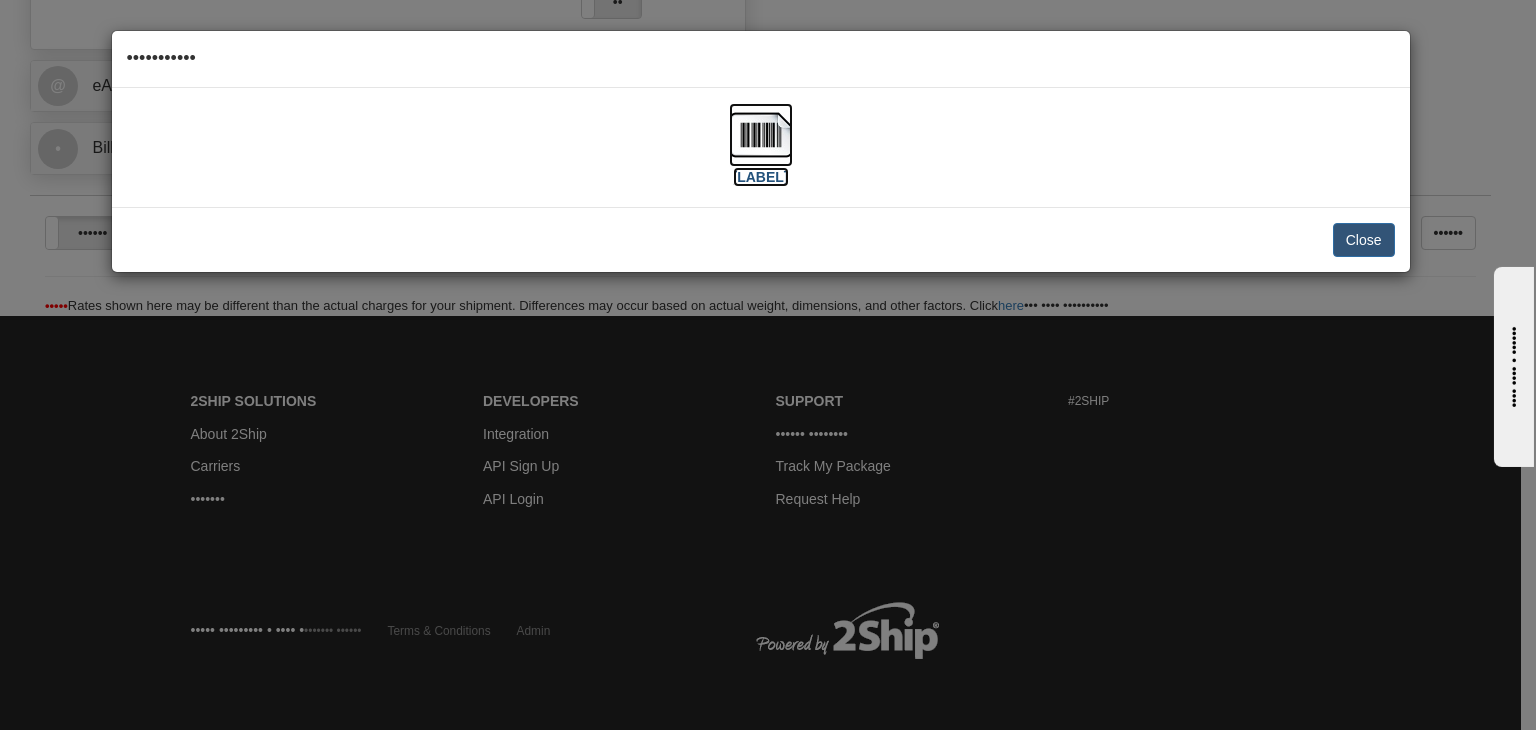 click on "[LABEL]" at bounding box center [761, 177] 